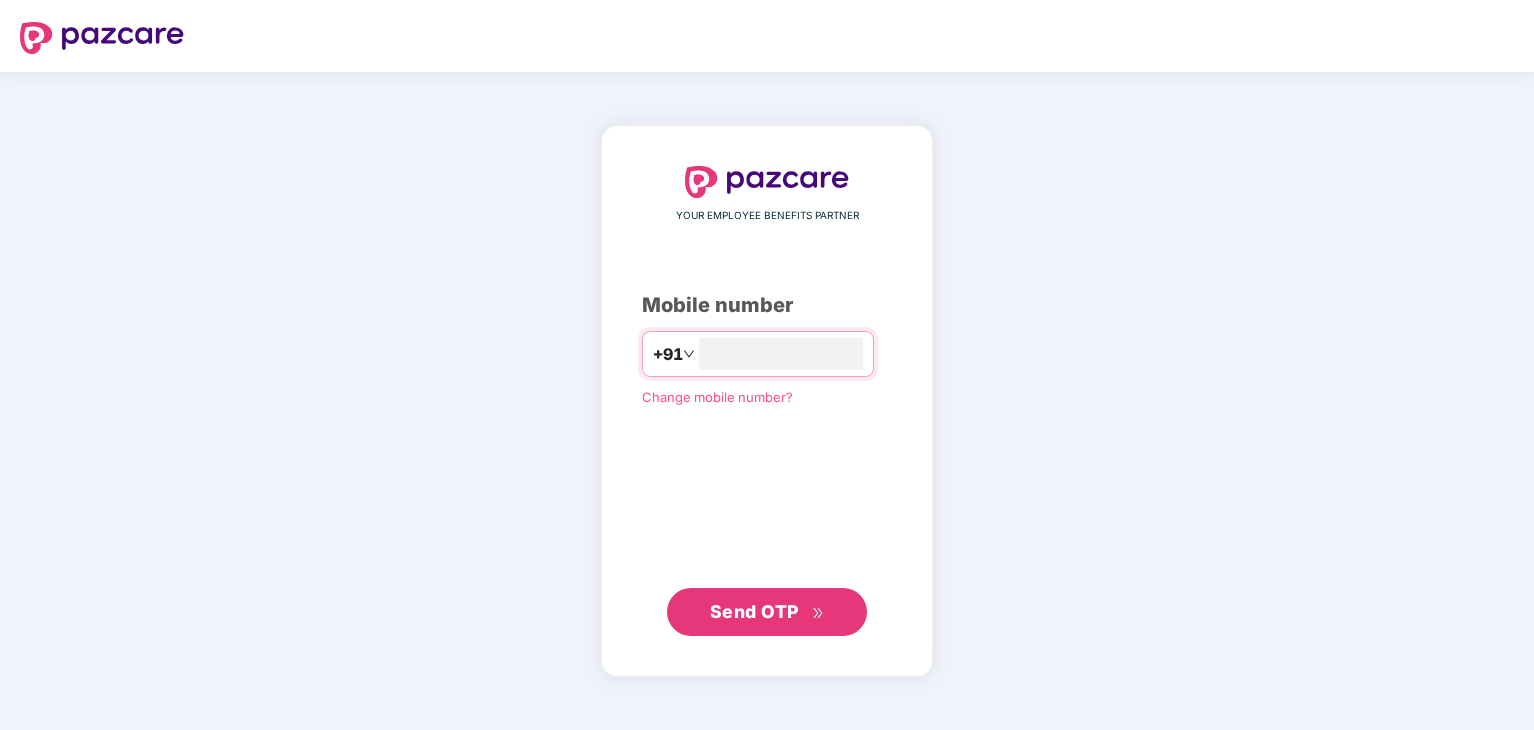 scroll, scrollTop: 0, scrollLeft: 0, axis: both 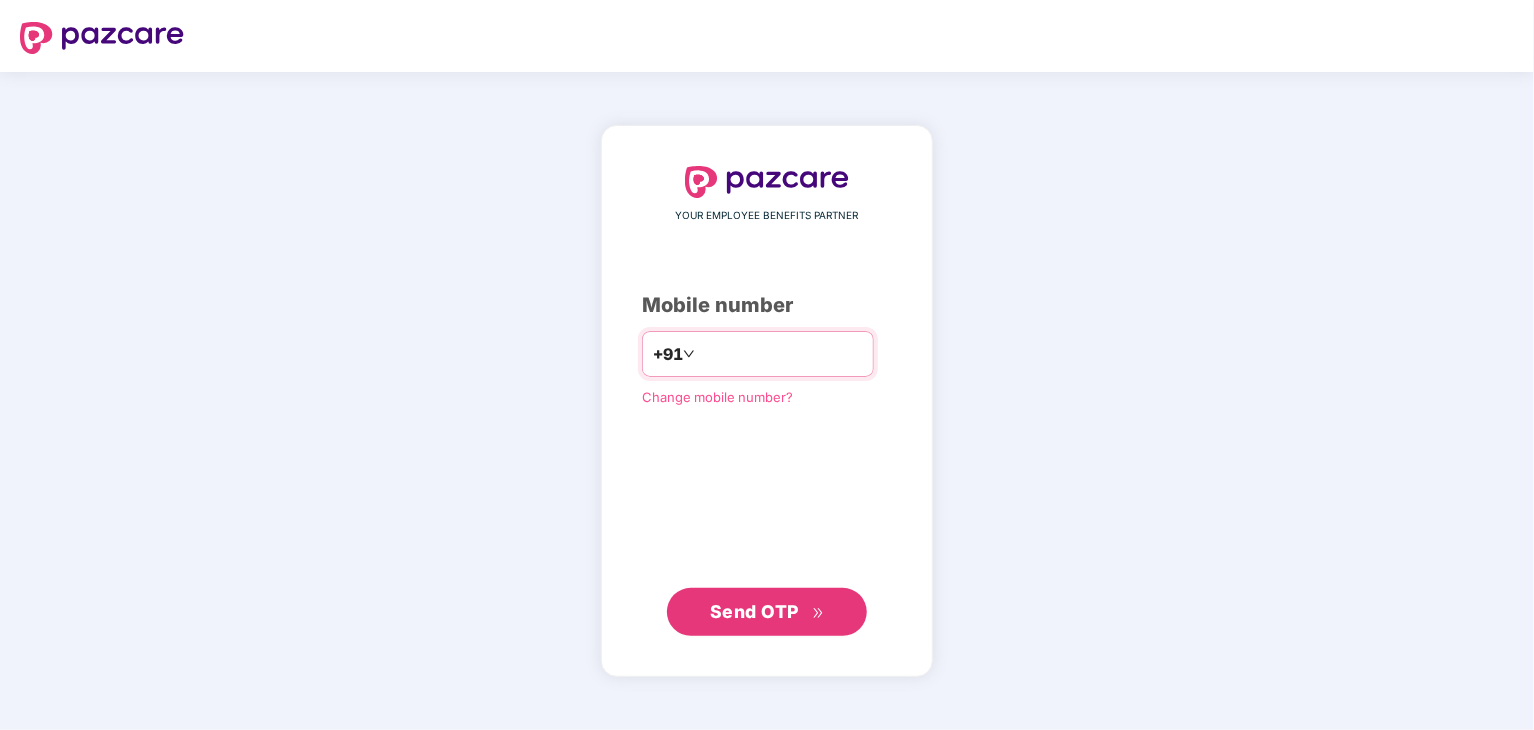 click at bounding box center [781, 354] 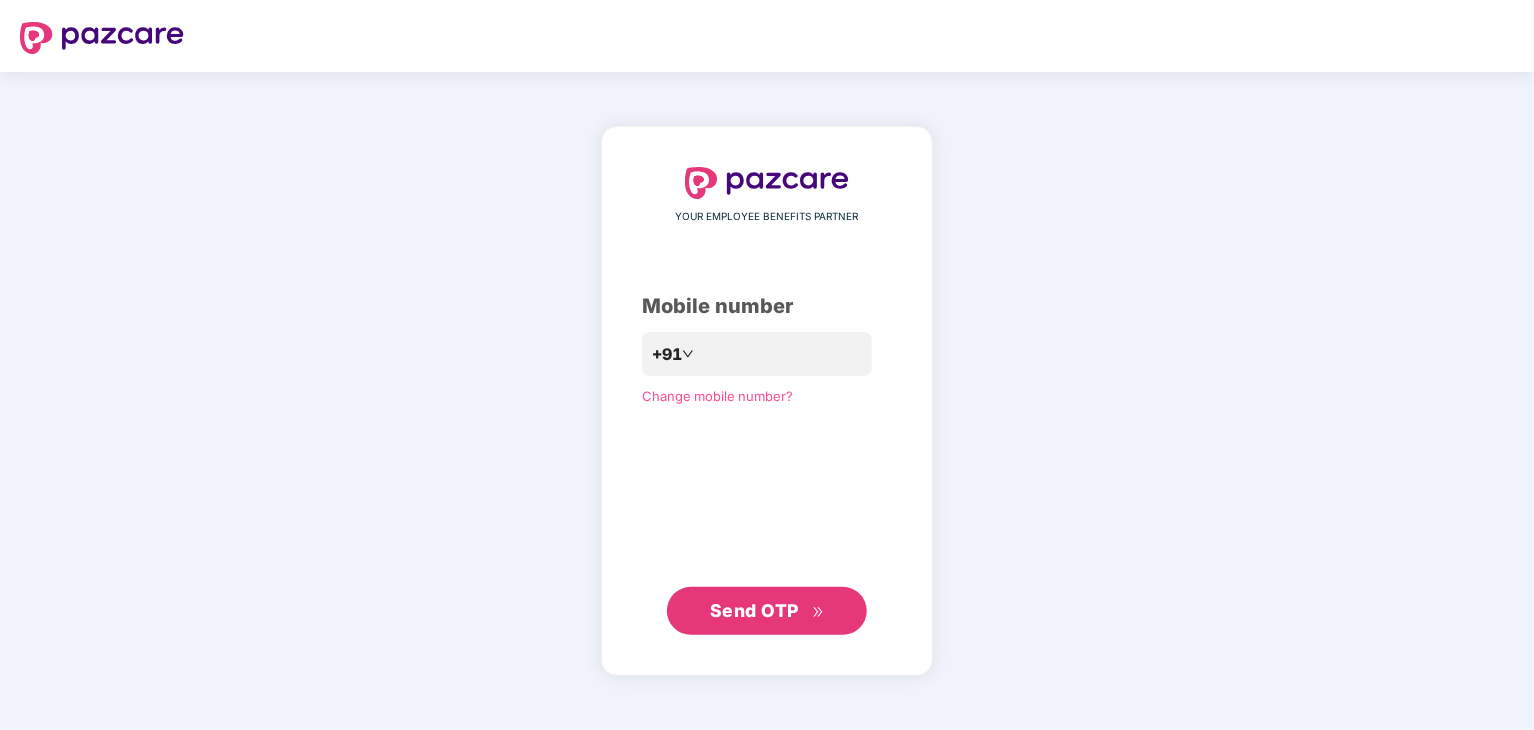 click on "Send OTP" at bounding box center [767, 611] 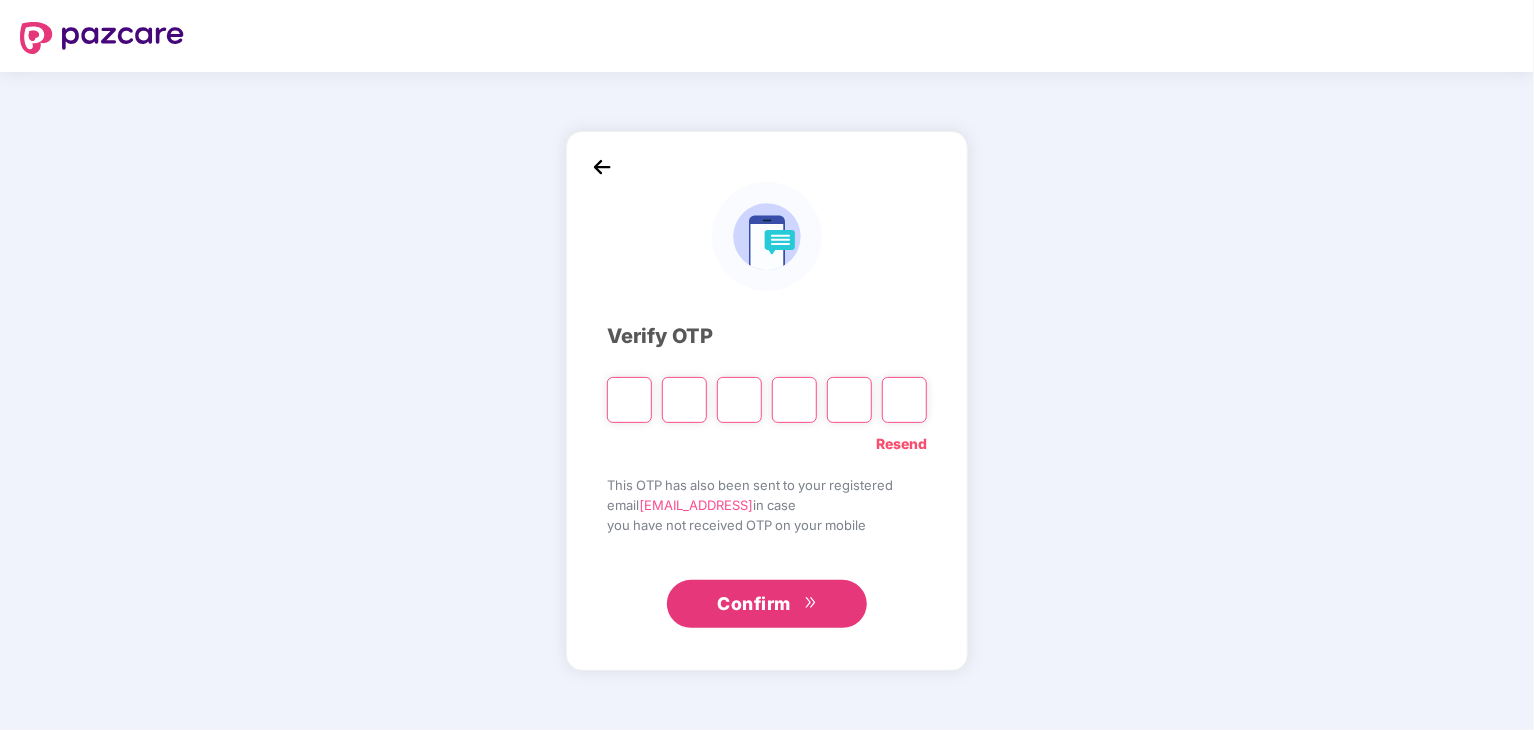type on "*" 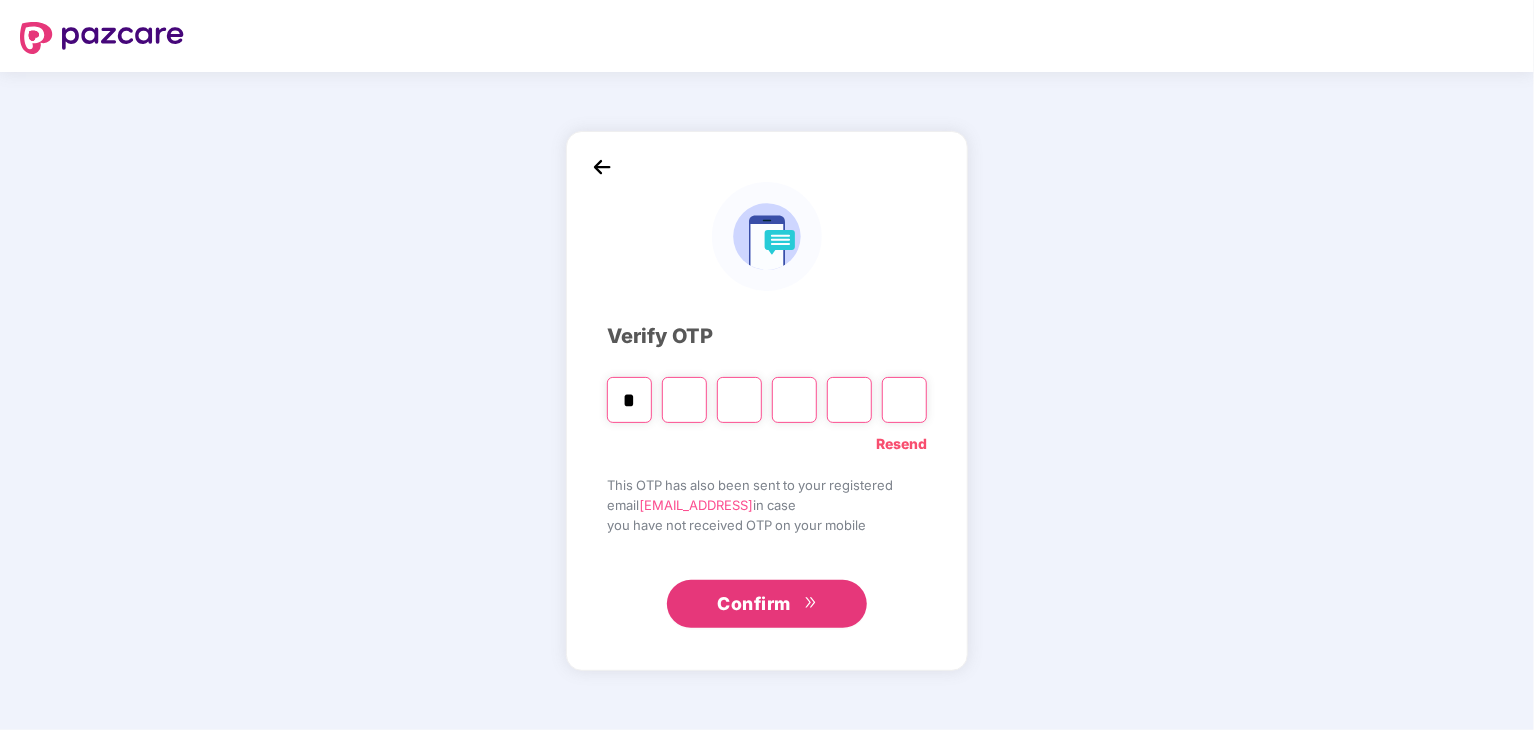 type on "*" 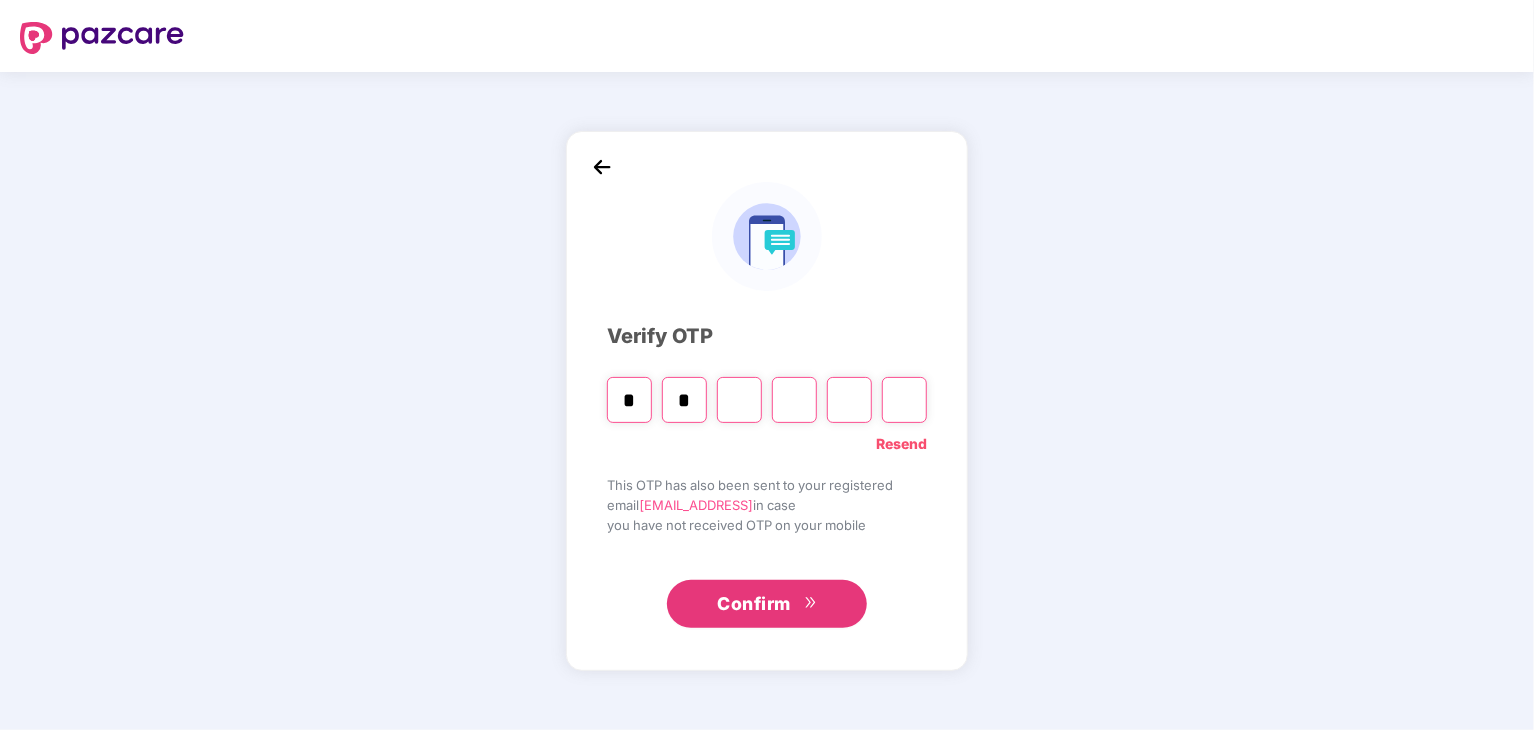 type on "*" 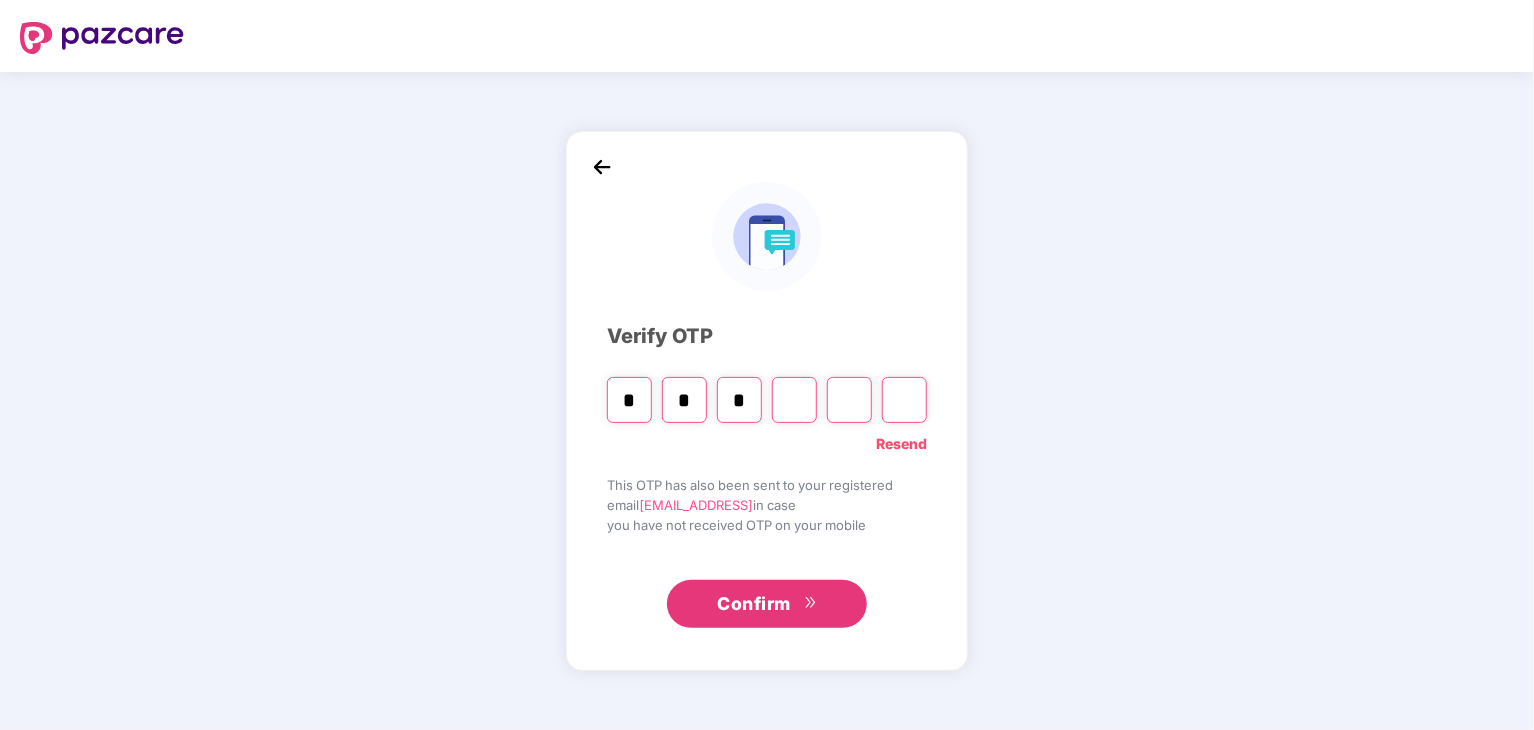 type on "*" 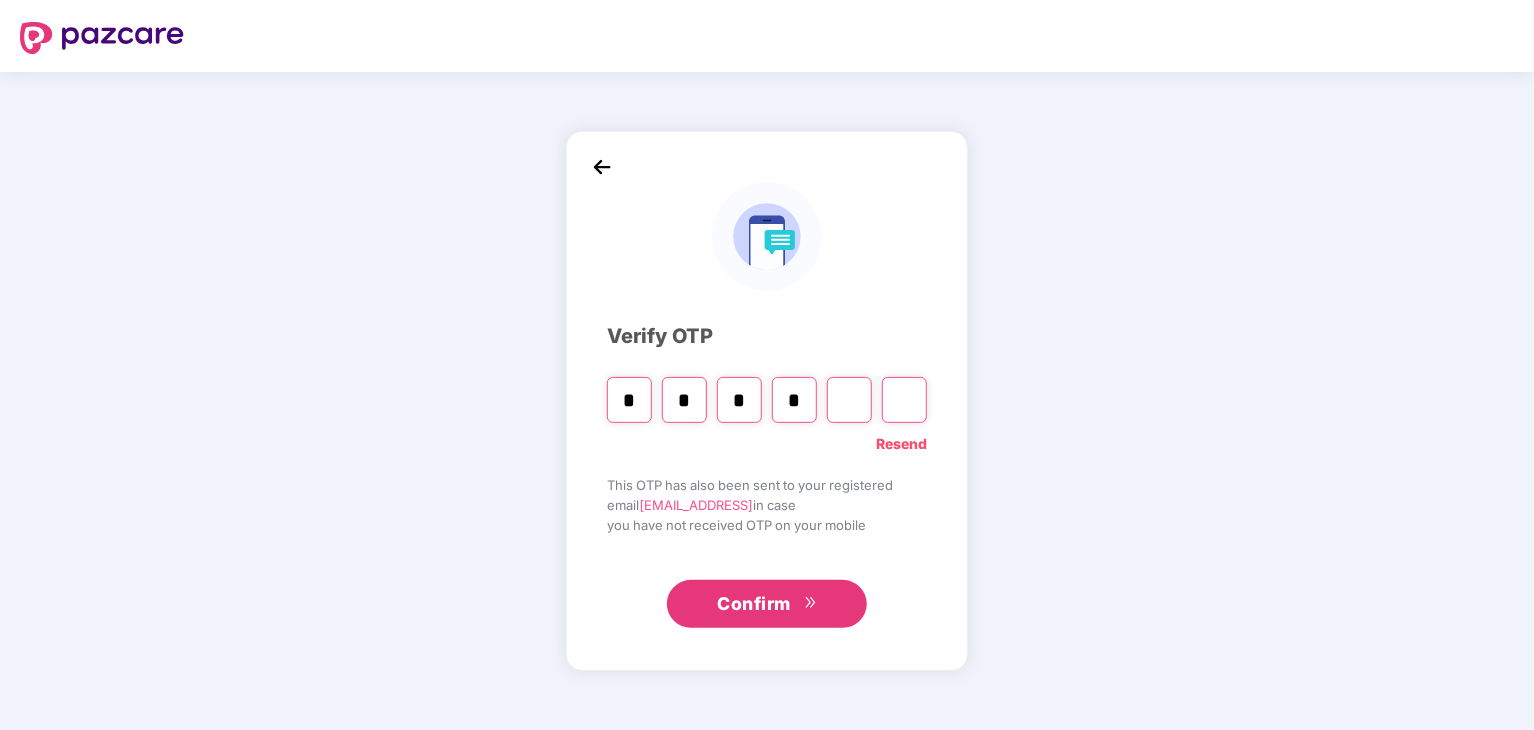 type on "*" 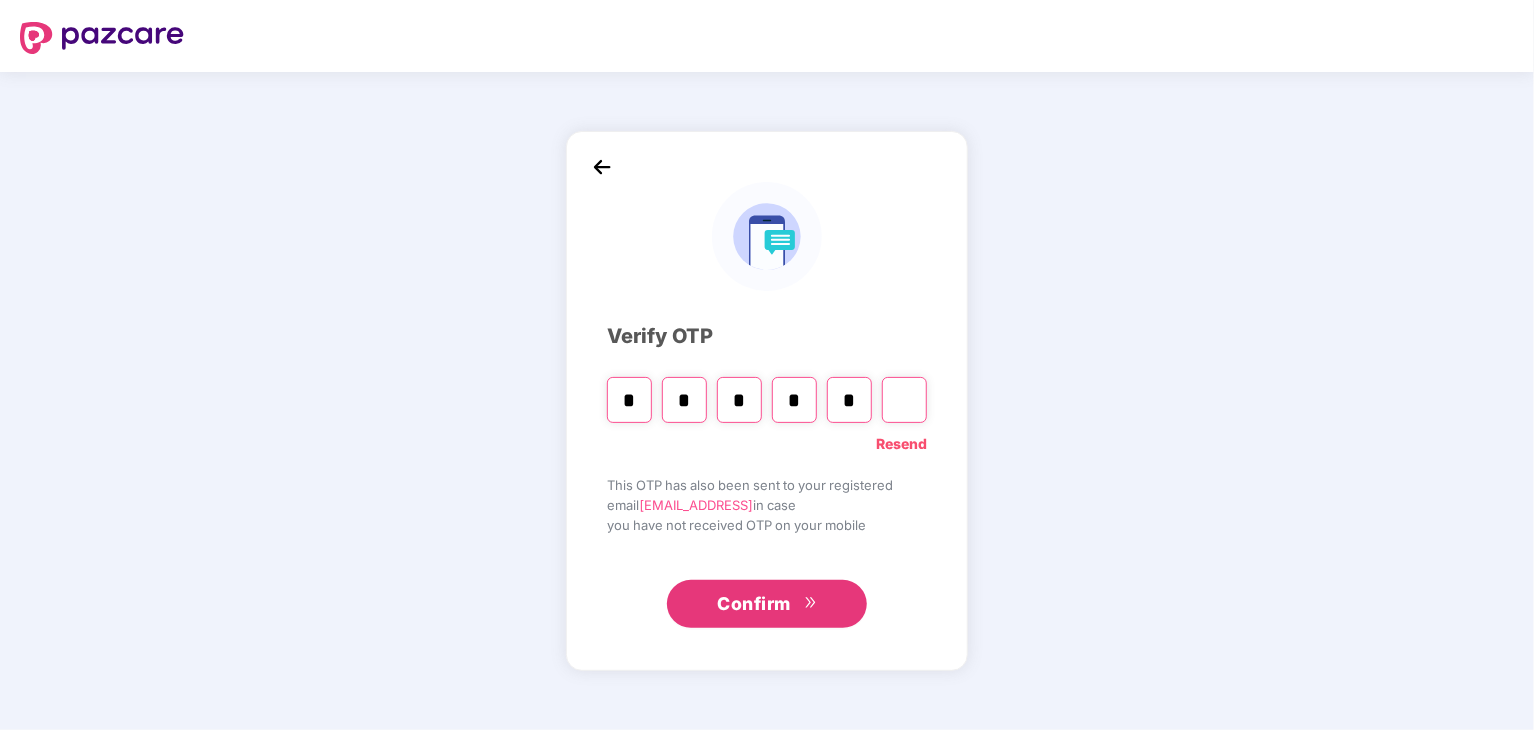 type on "*" 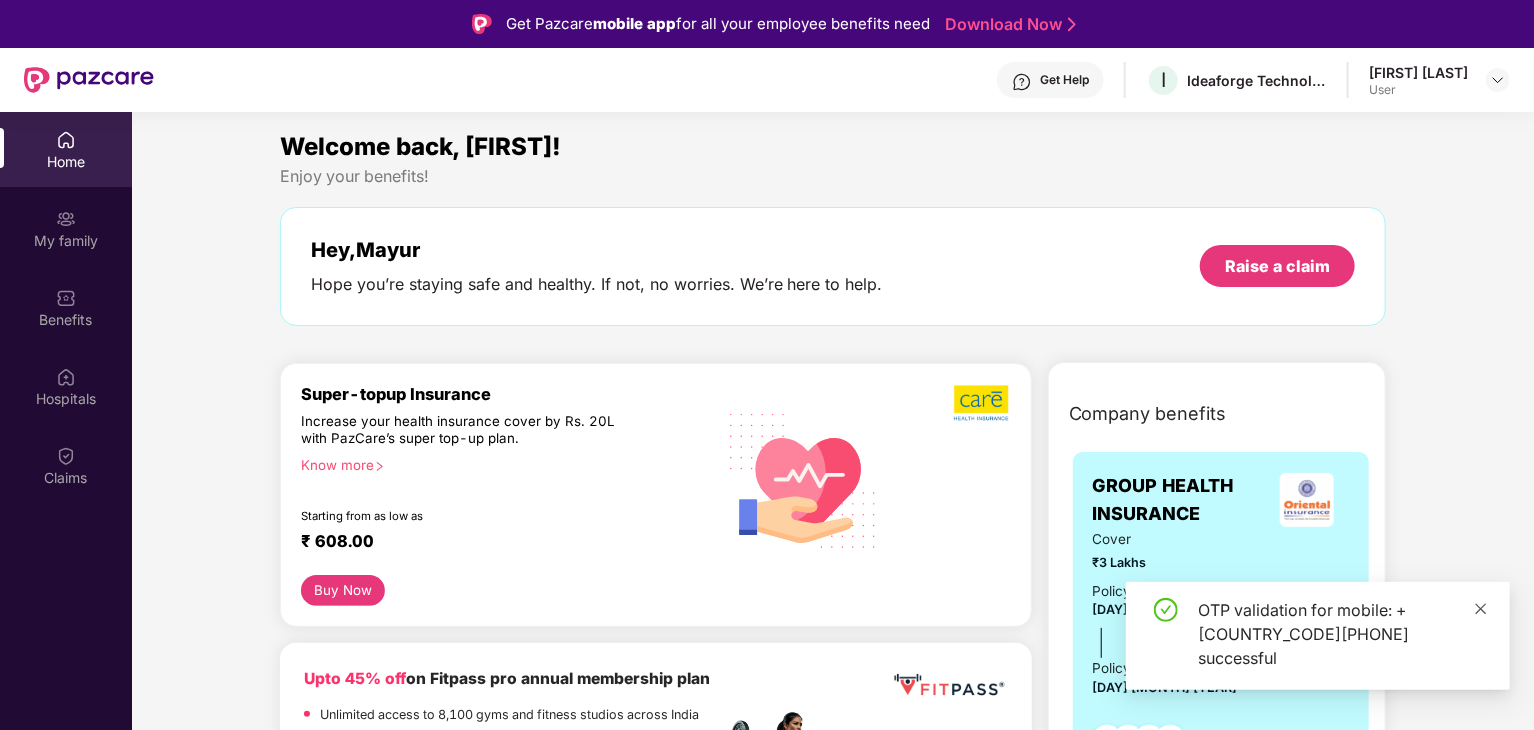 click 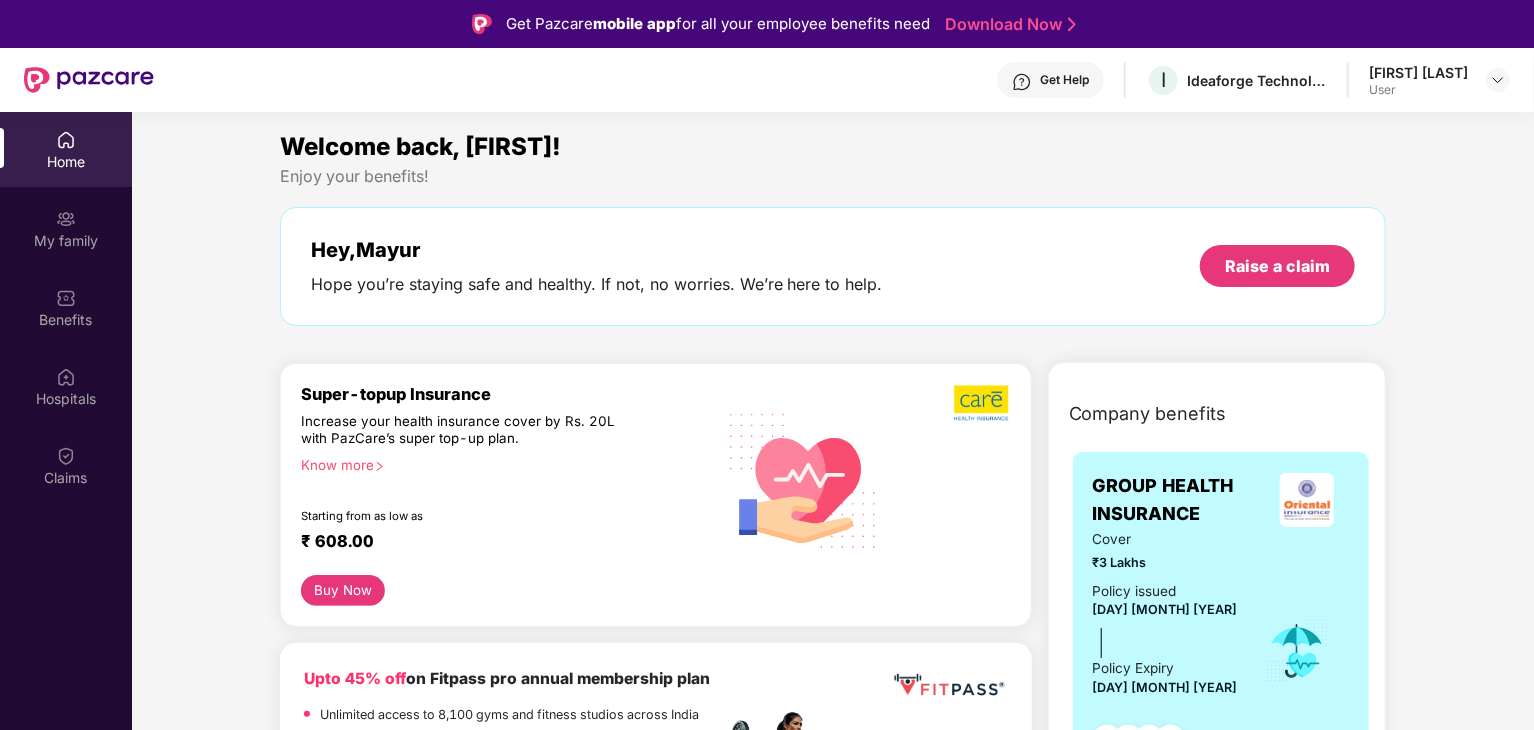 click on "Know more" at bounding box center [502, 464] 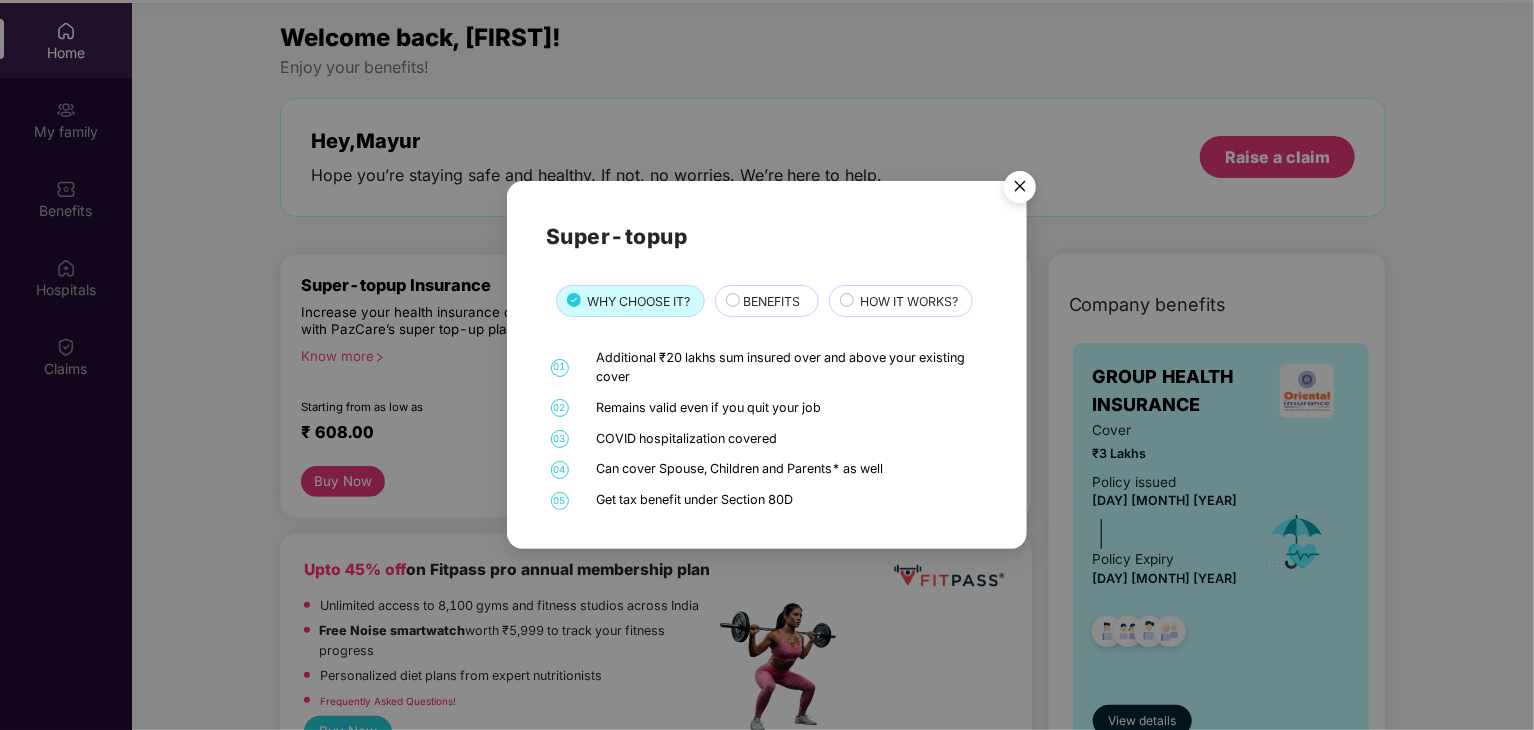 scroll, scrollTop: 112, scrollLeft: 0, axis: vertical 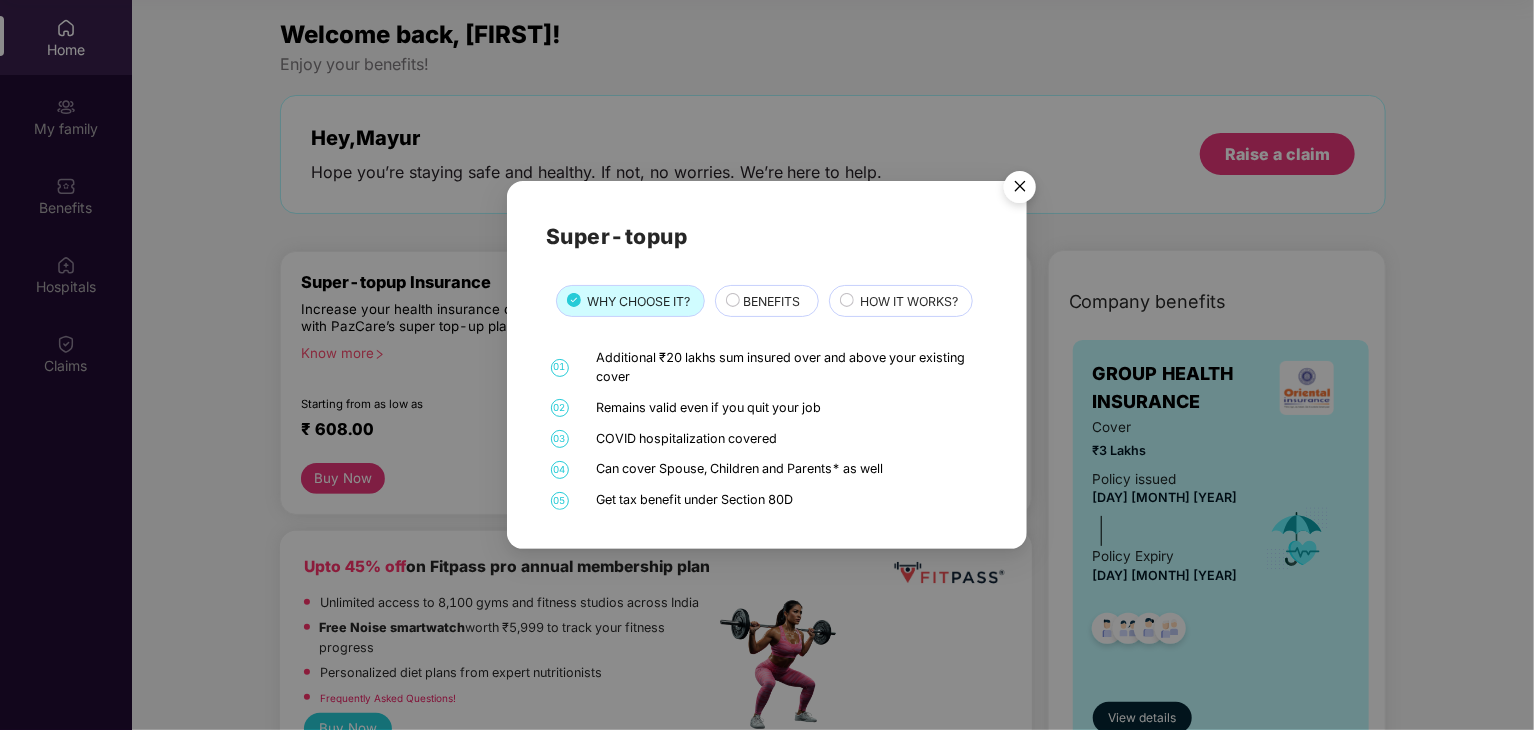 click at bounding box center [1020, 190] 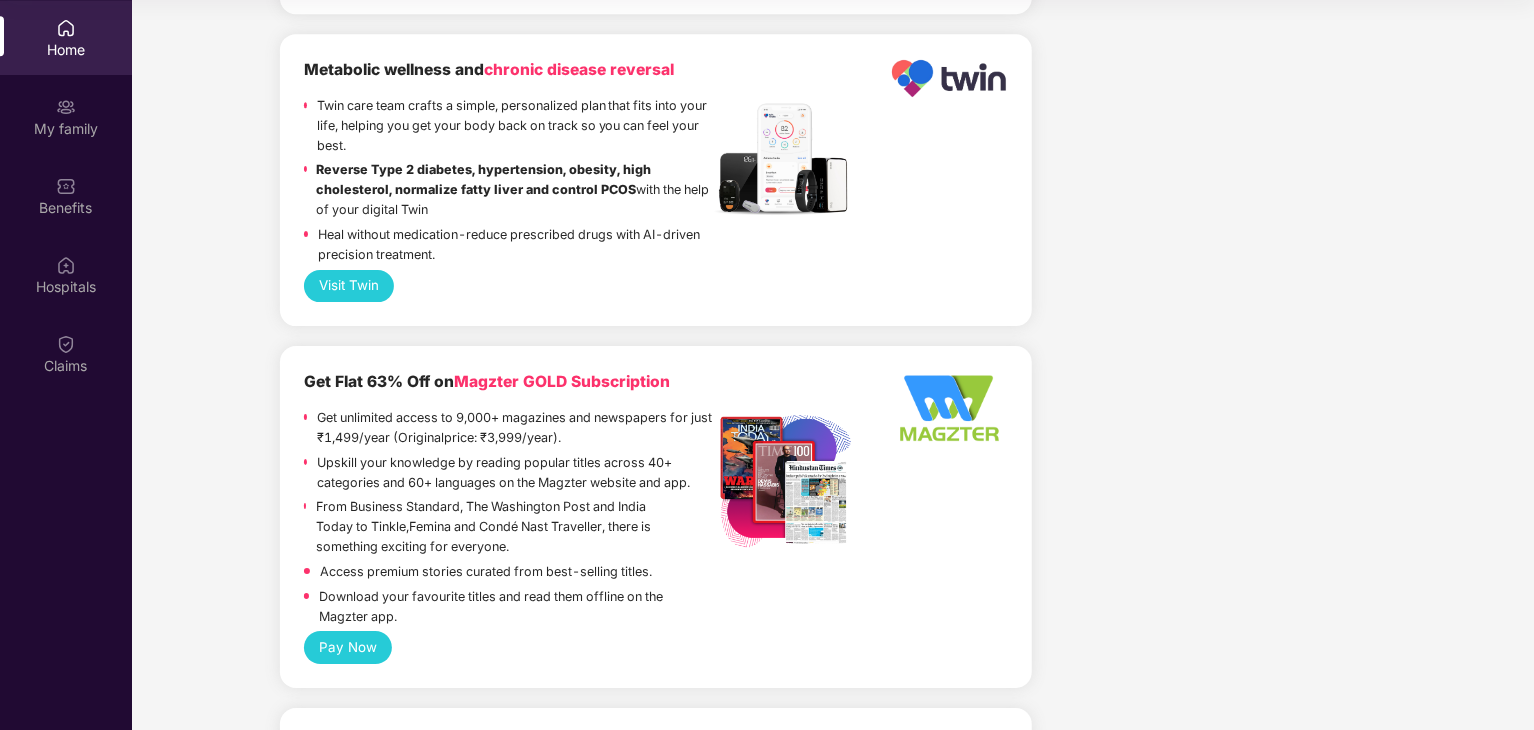 scroll, scrollTop: 3200, scrollLeft: 0, axis: vertical 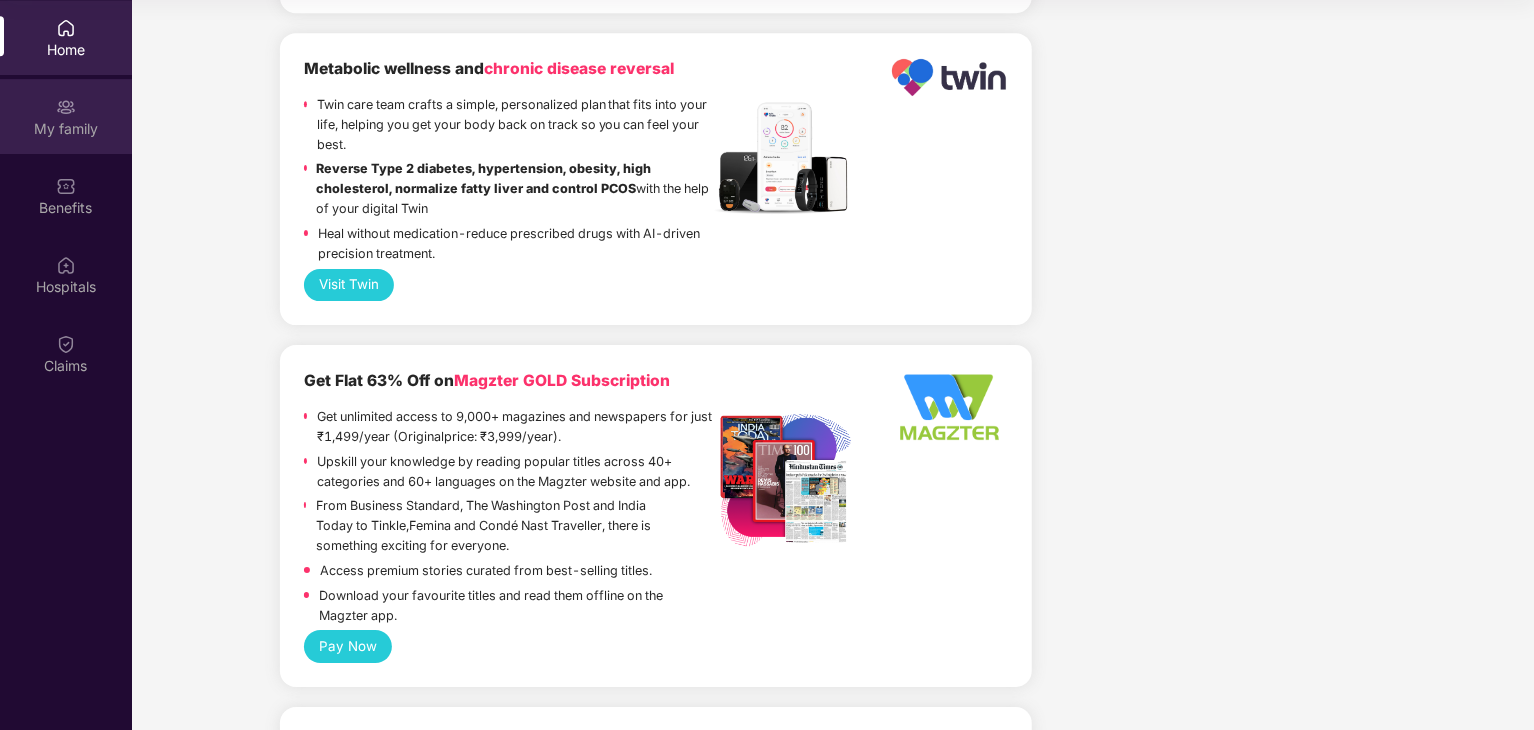 click on "My family" at bounding box center (66, 129) 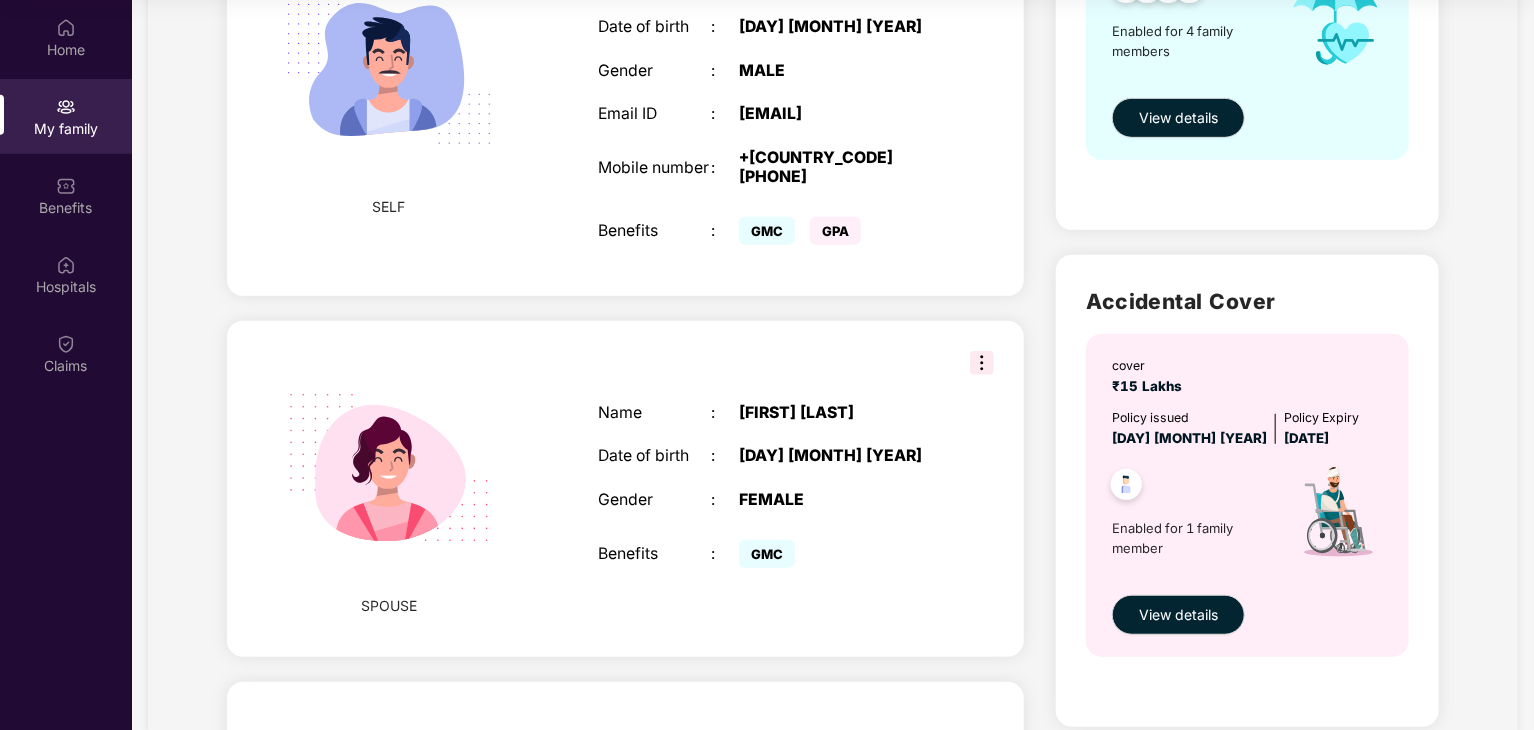 scroll, scrollTop: 455, scrollLeft: 0, axis: vertical 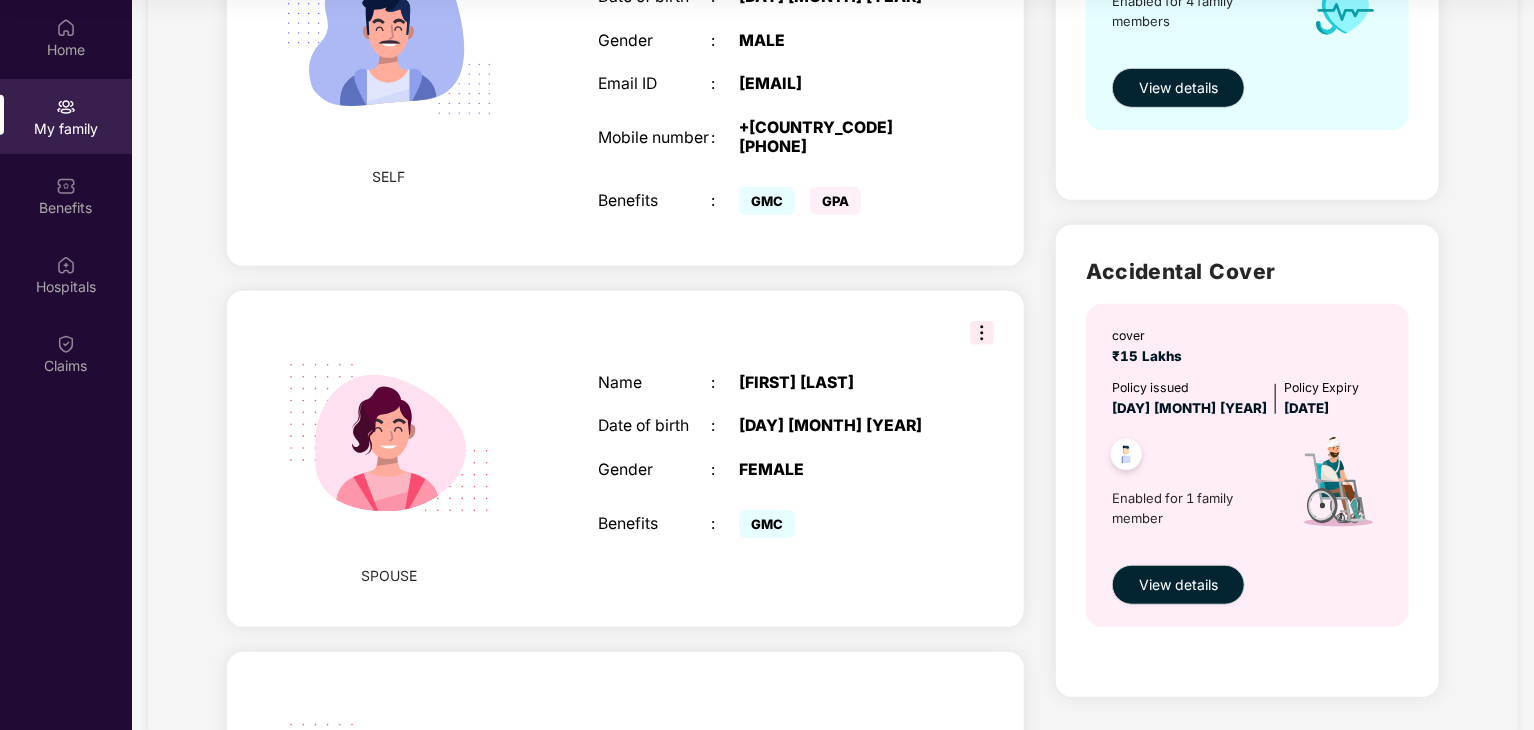 click at bounding box center [982, 333] 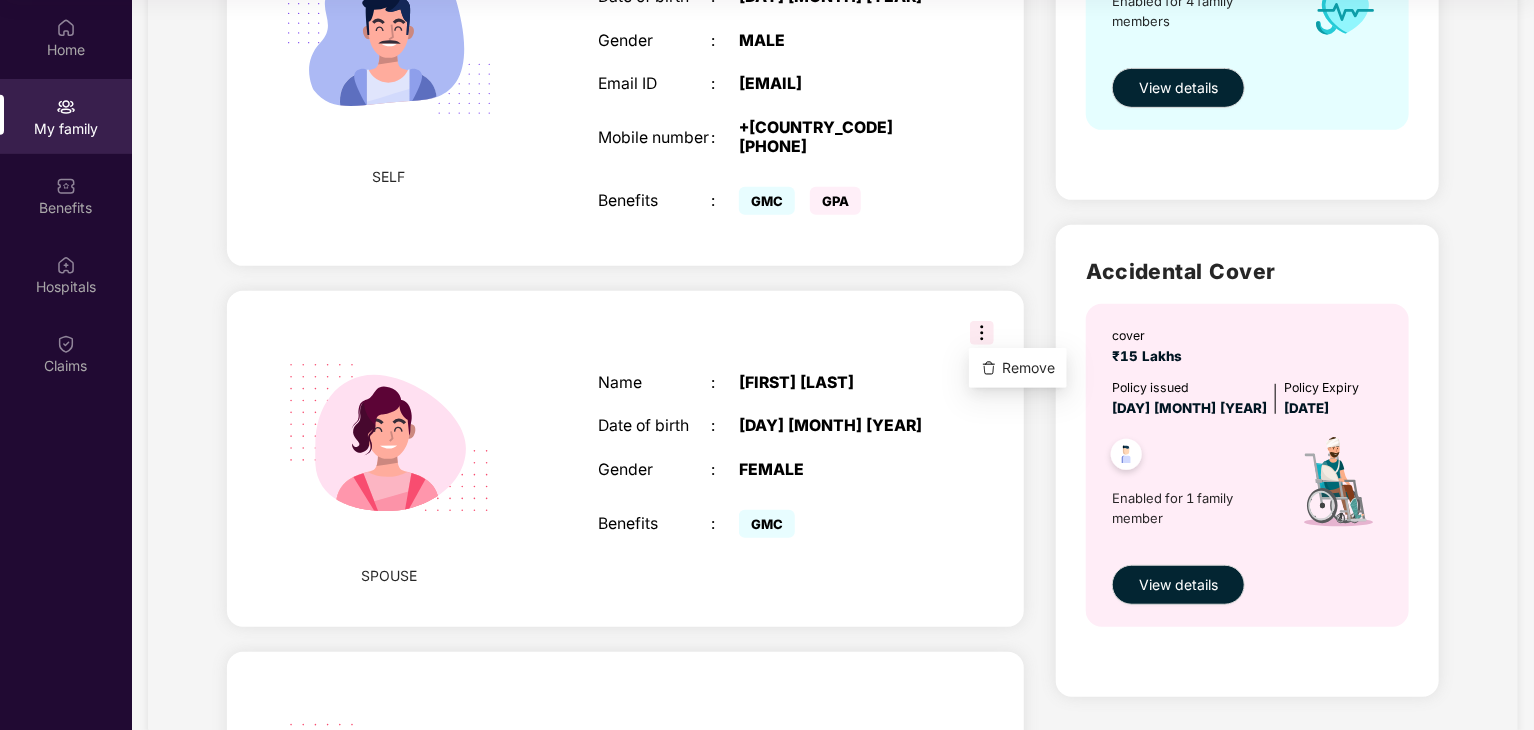 click on "SPOUSE Name : [FIRST] [LAST] Date of birth : [DATE] Gender : FEMALE Benefits : GMC" at bounding box center (625, 459) 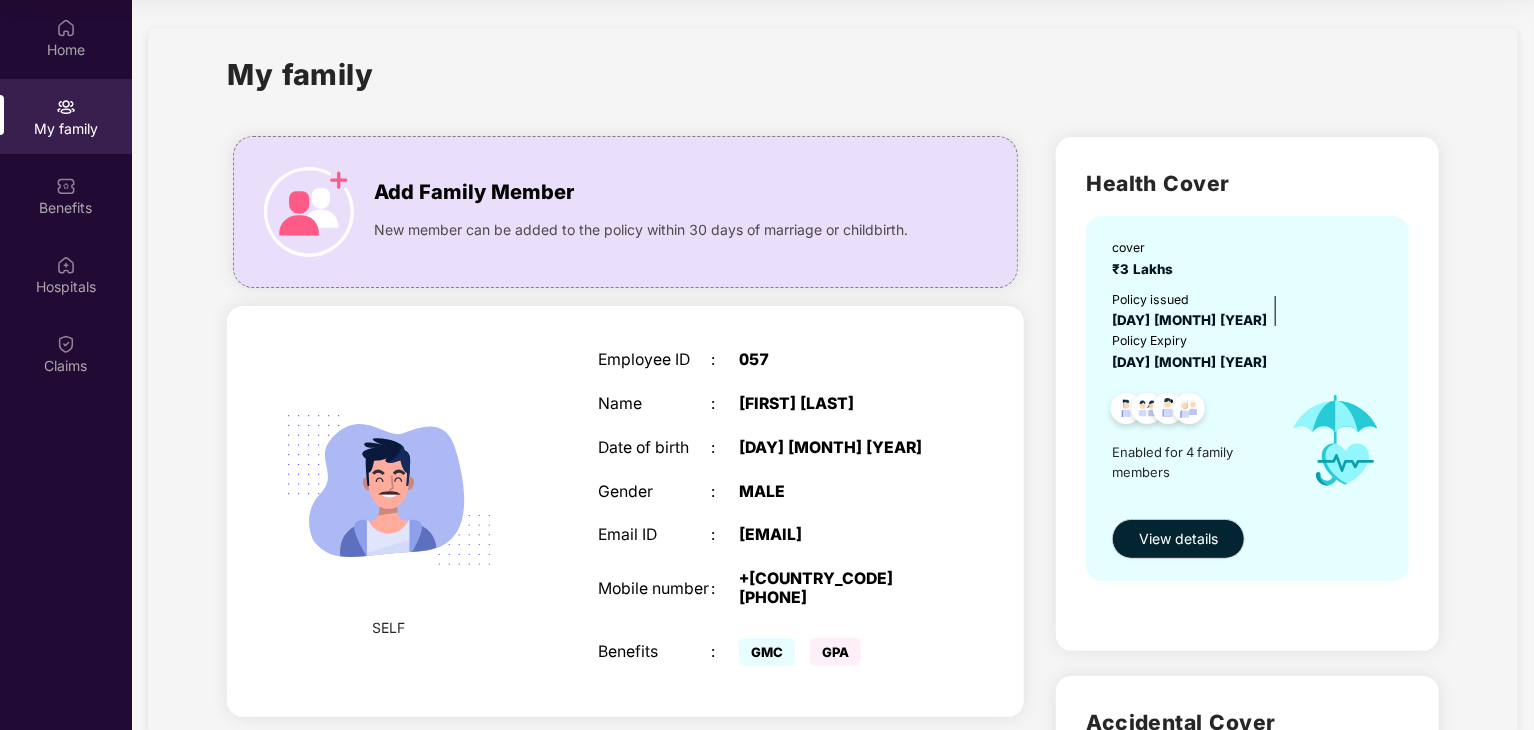 scroll, scrollTop: 0, scrollLeft: 0, axis: both 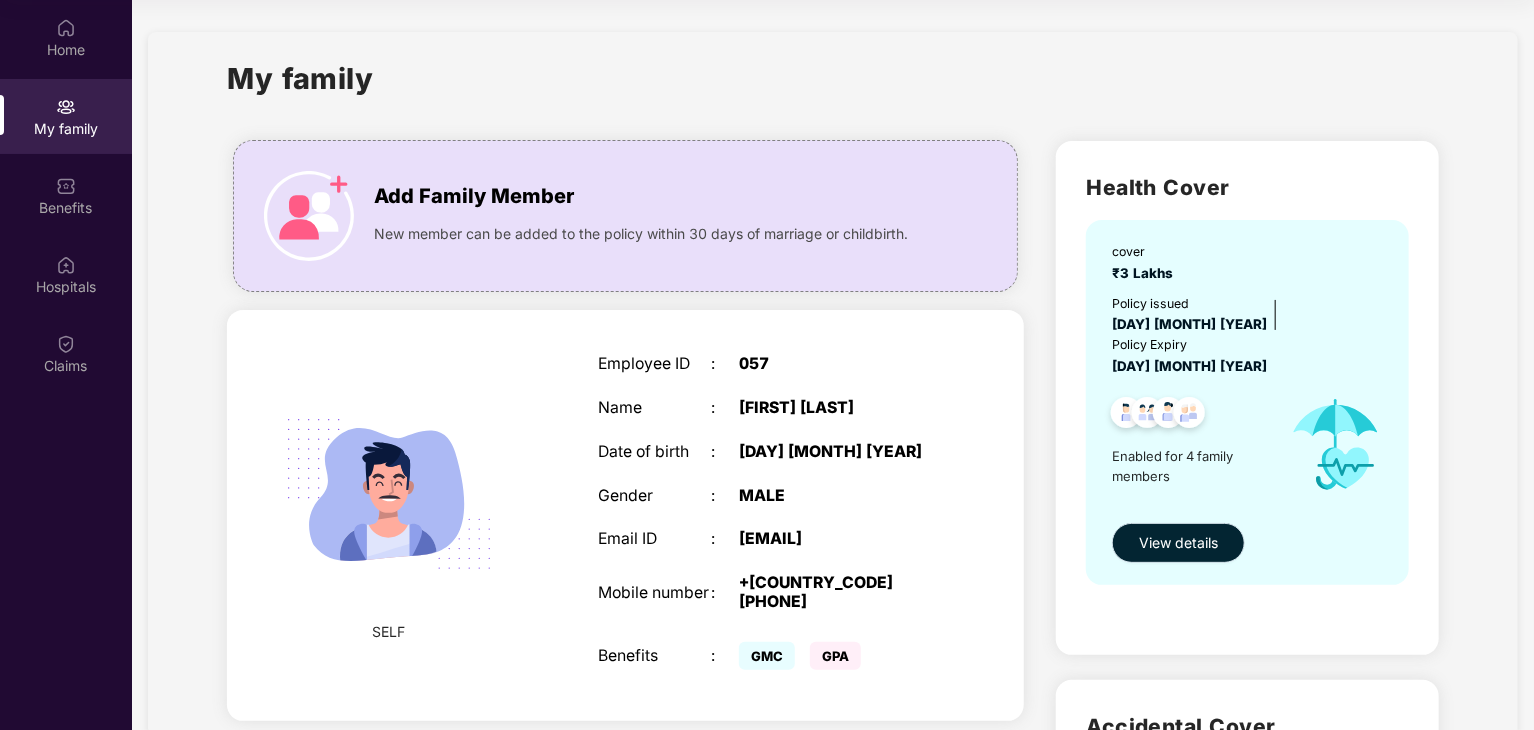 click on "View details" at bounding box center (1178, 543) 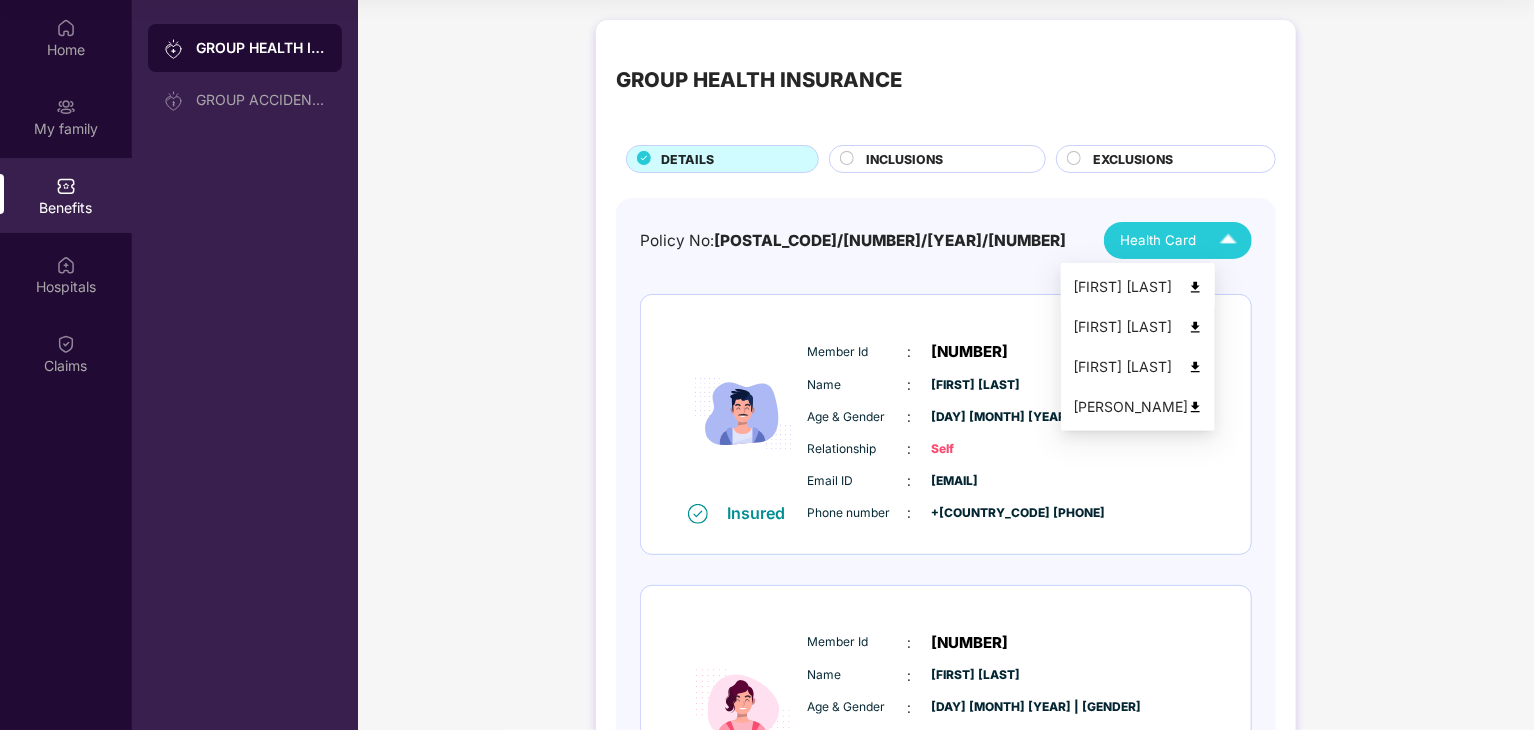 click at bounding box center (1195, 287) 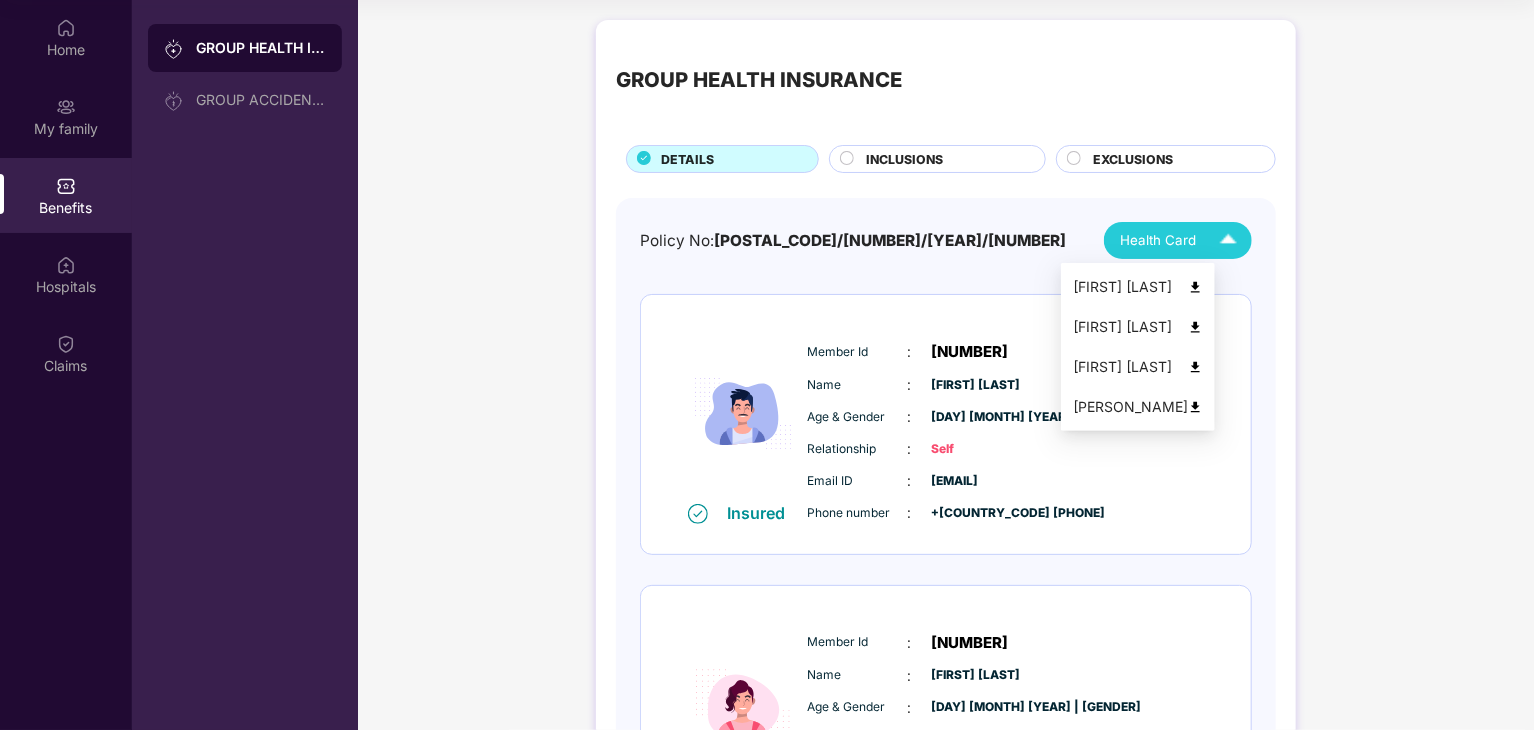 click at bounding box center [1228, 240] 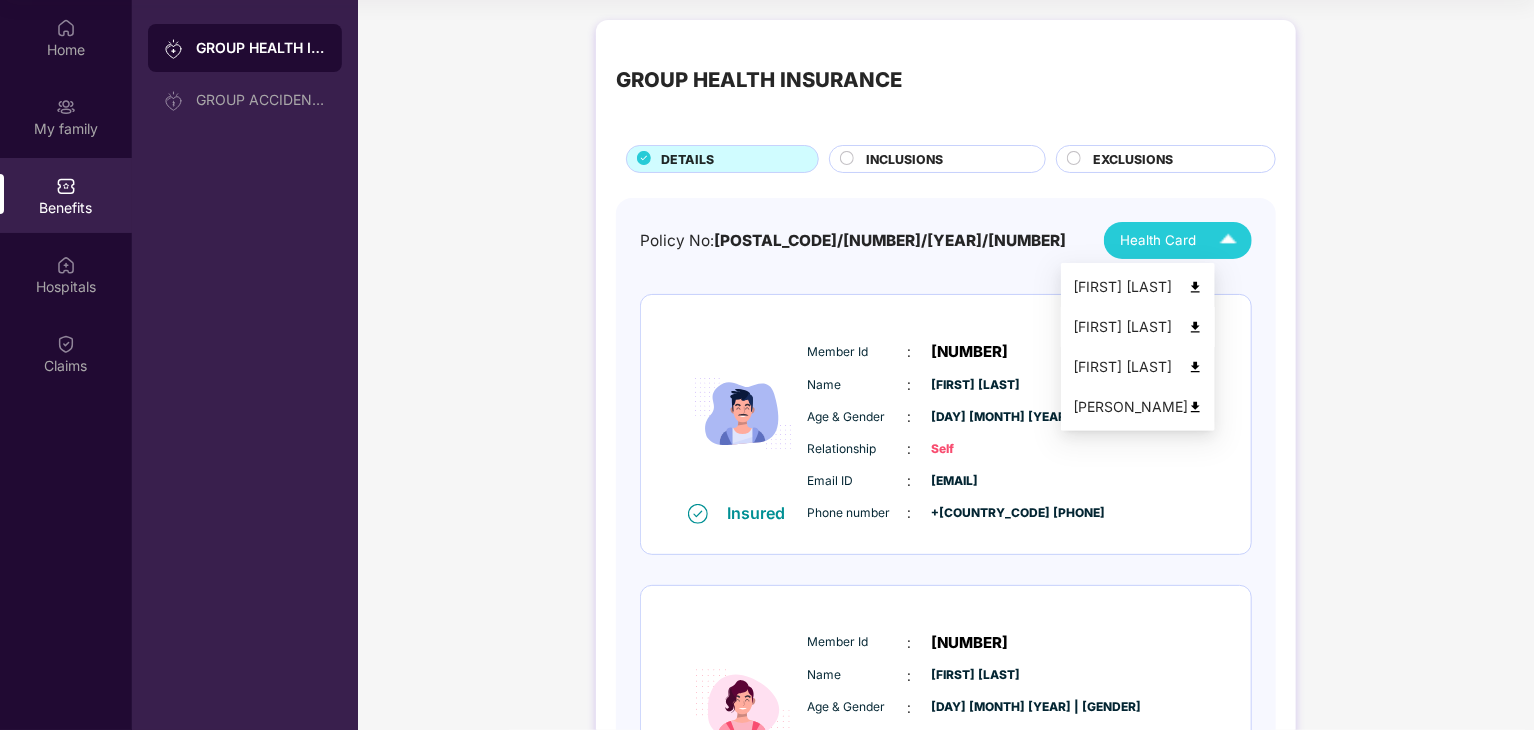 click at bounding box center [1195, 327] 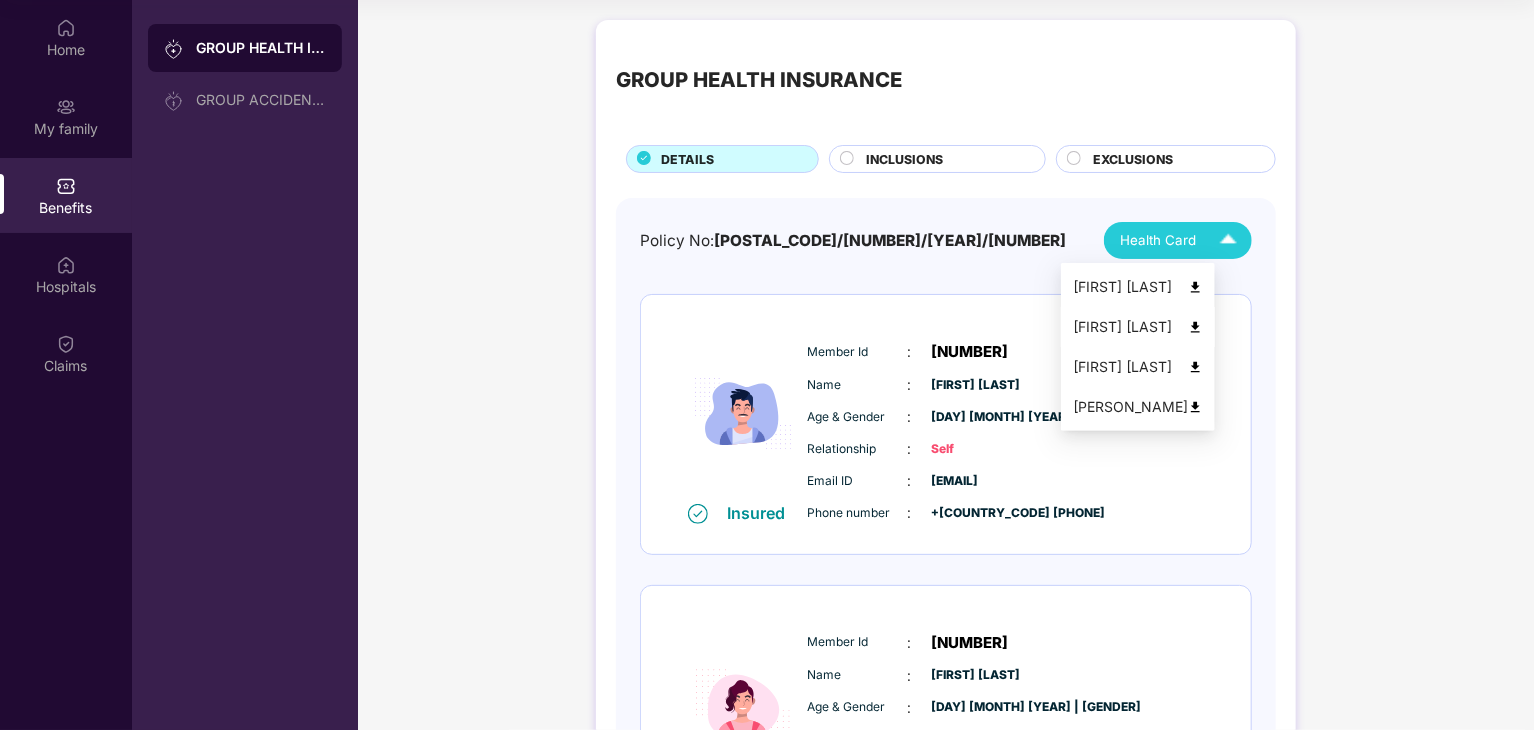 click at bounding box center [1228, 240] 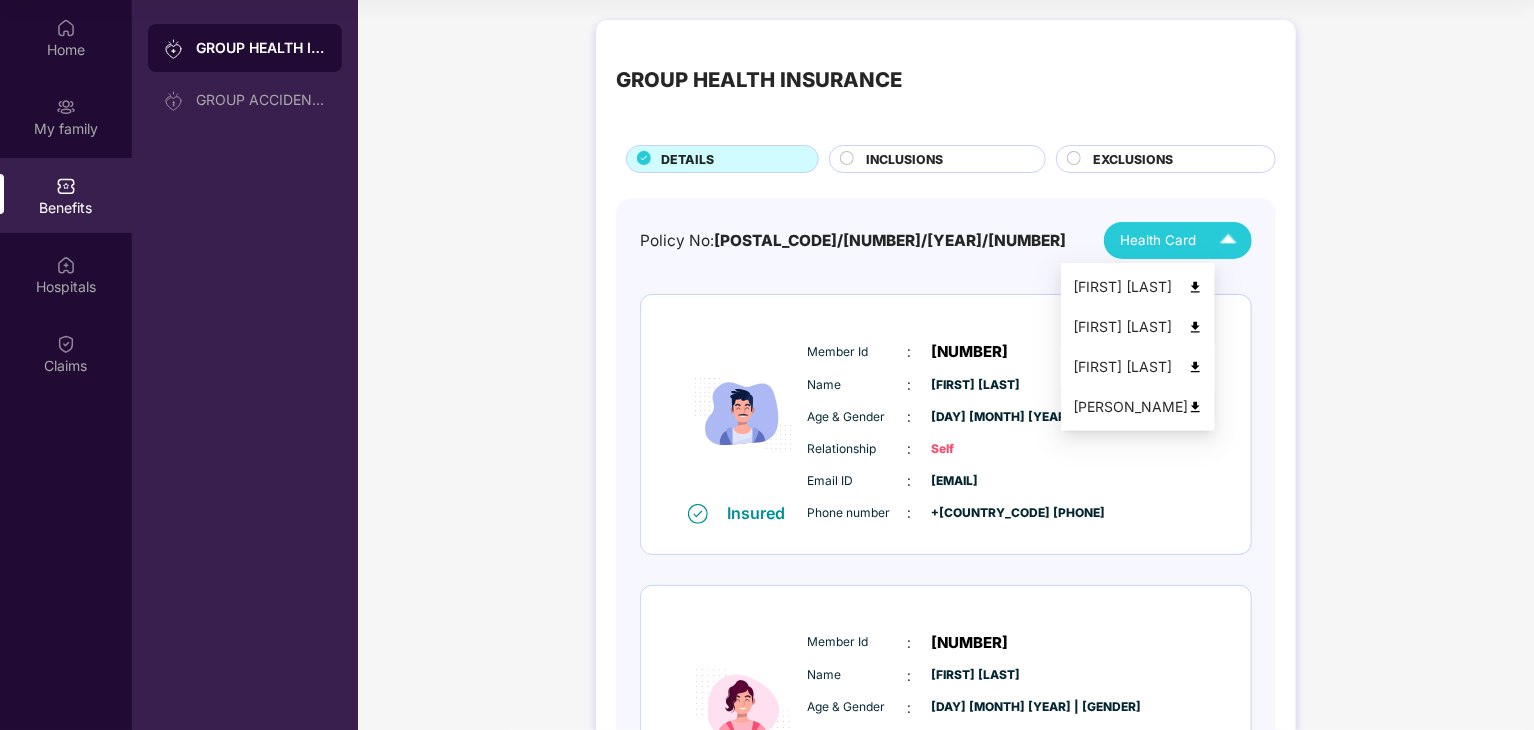 click at bounding box center (1195, 367) 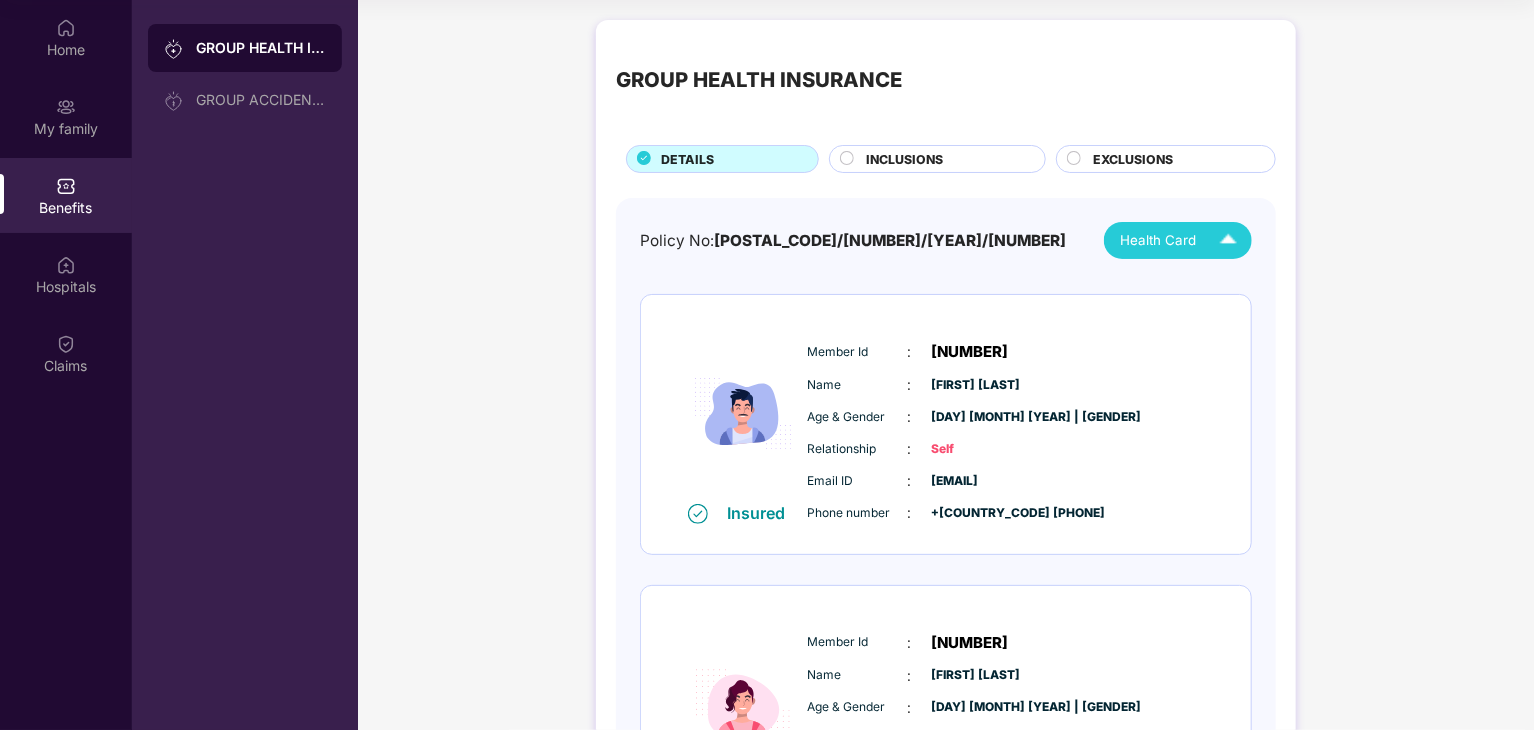 click at bounding box center (1228, 240) 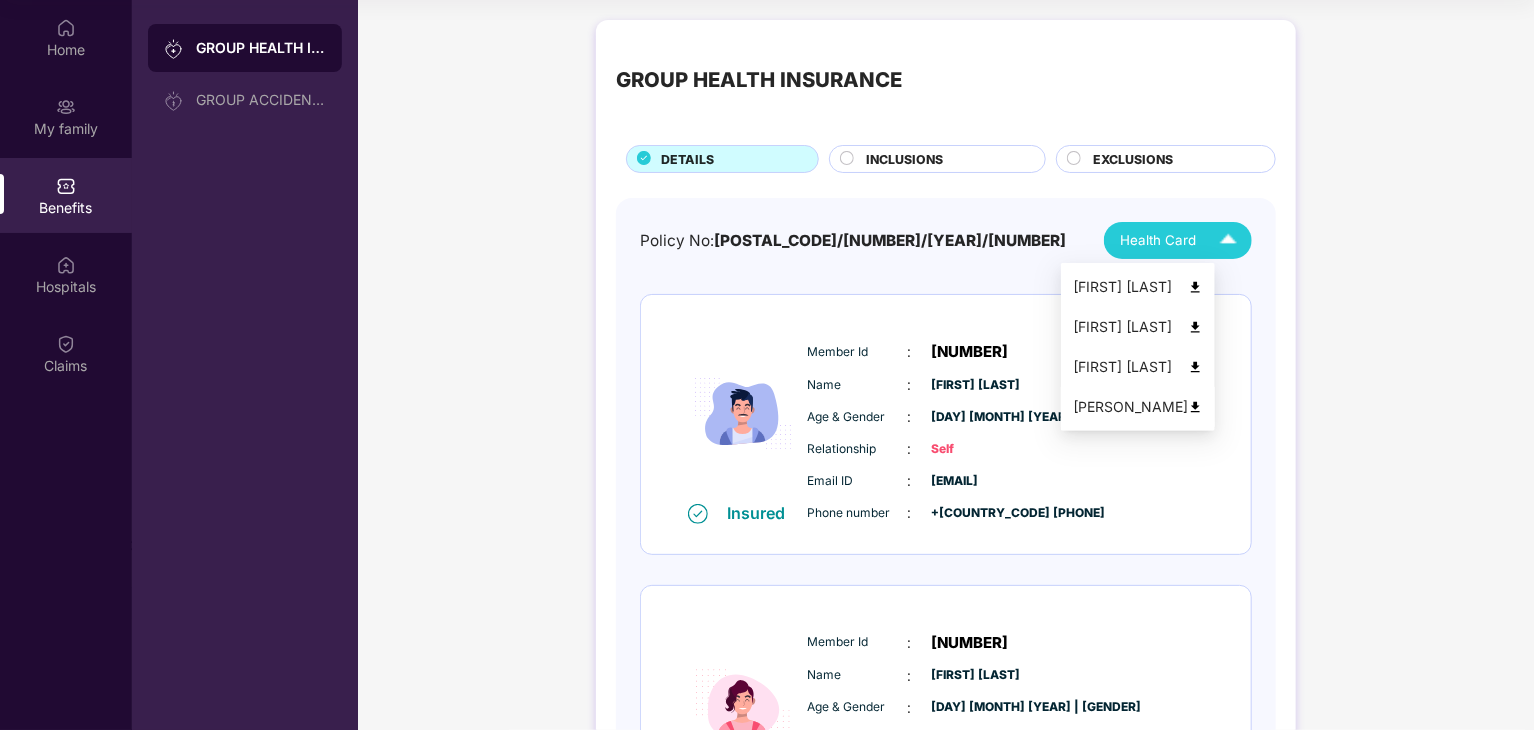 click at bounding box center [1195, 407] 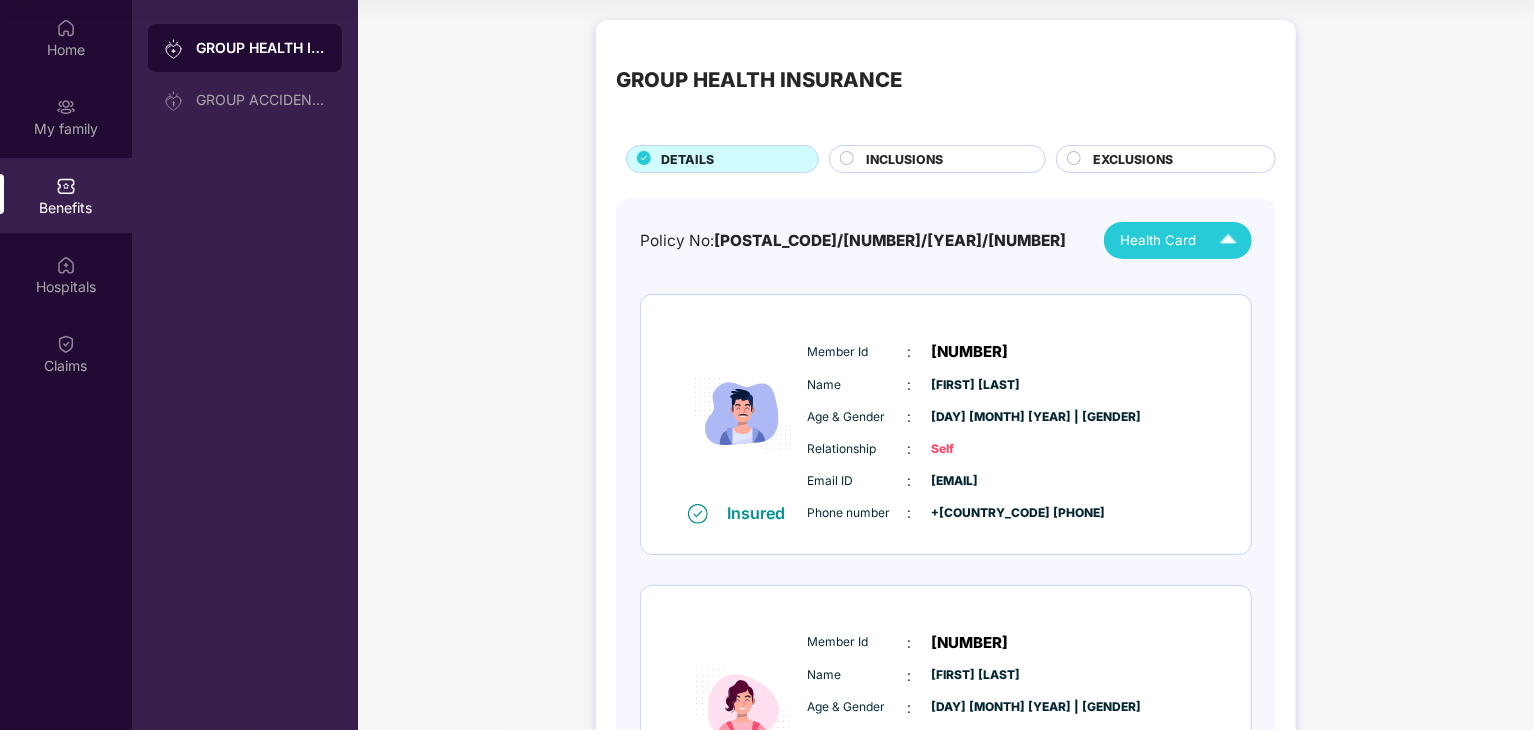 click on "INCLUSIONS" at bounding box center [904, 159] 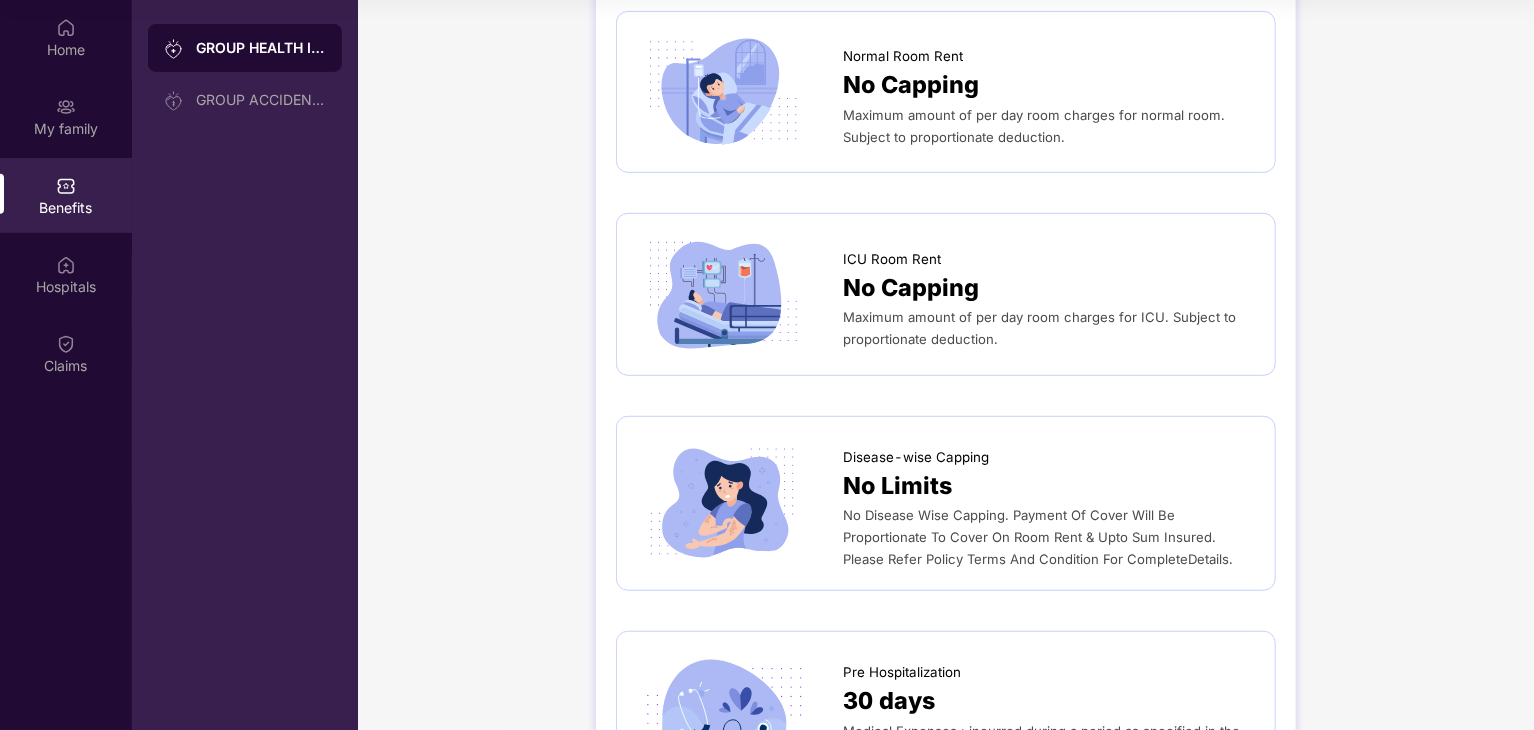 scroll, scrollTop: 0, scrollLeft: 0, axis: both 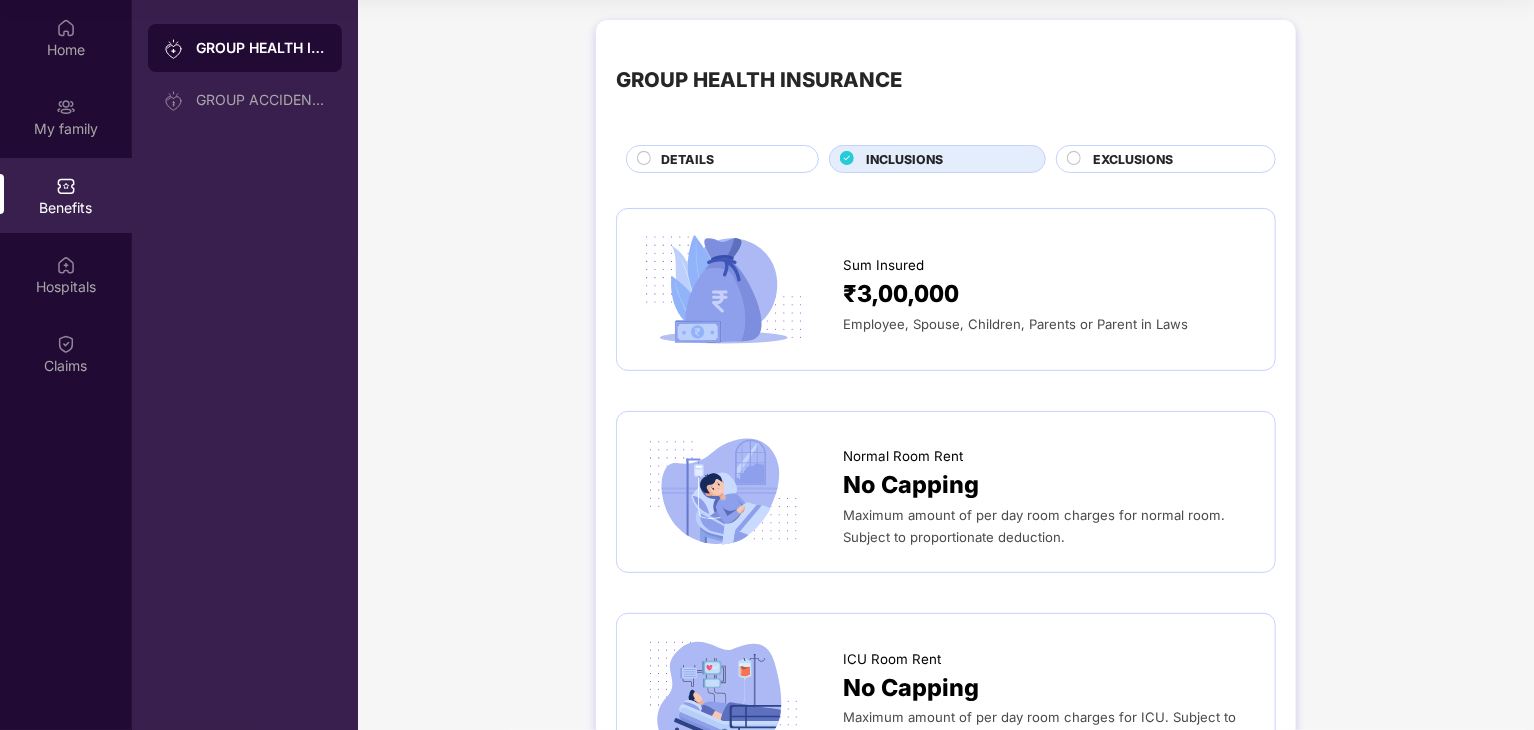 click on "EXCLUSIONS" at bounding box center (1133, 159) 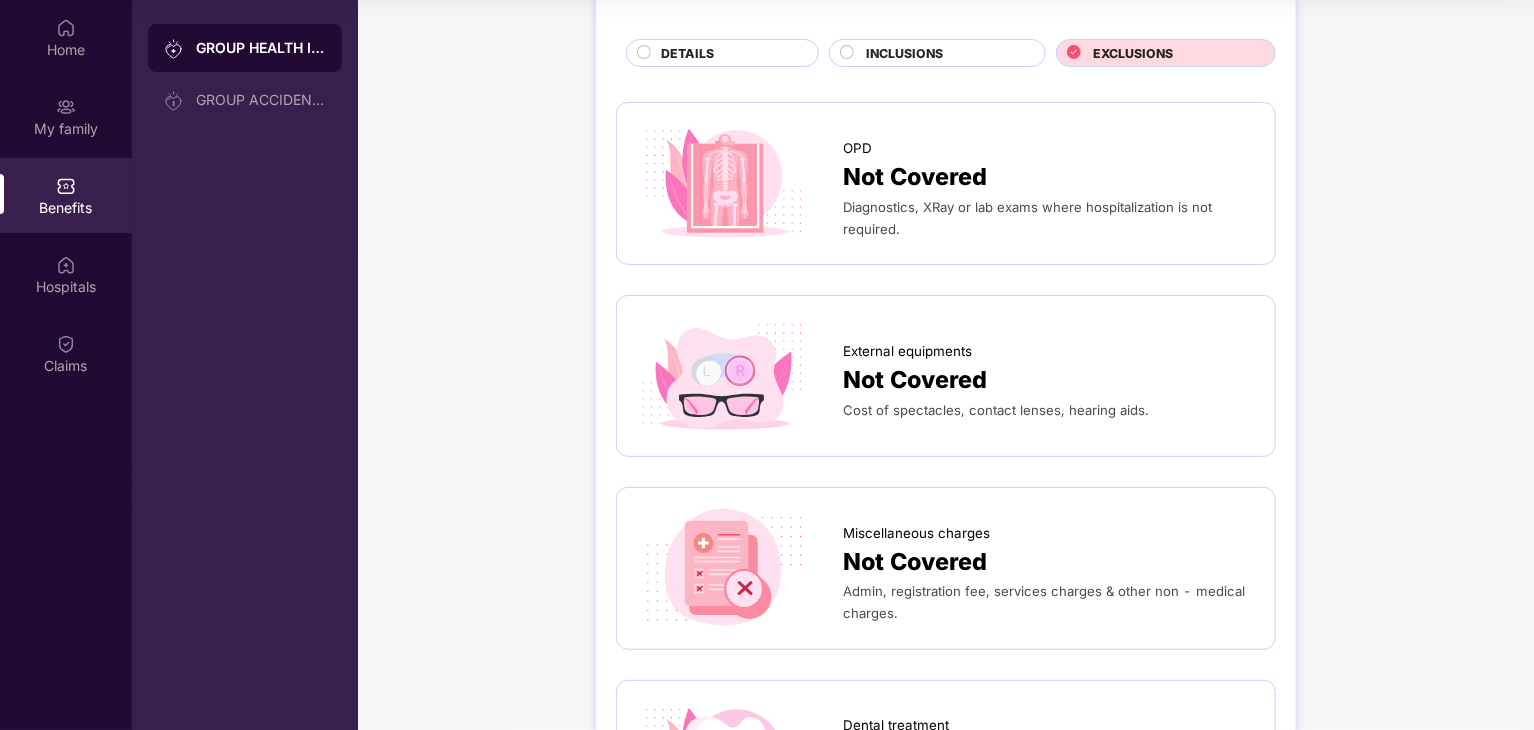scroll, scrollTop: 0, scrollLeft: 0, axis: both 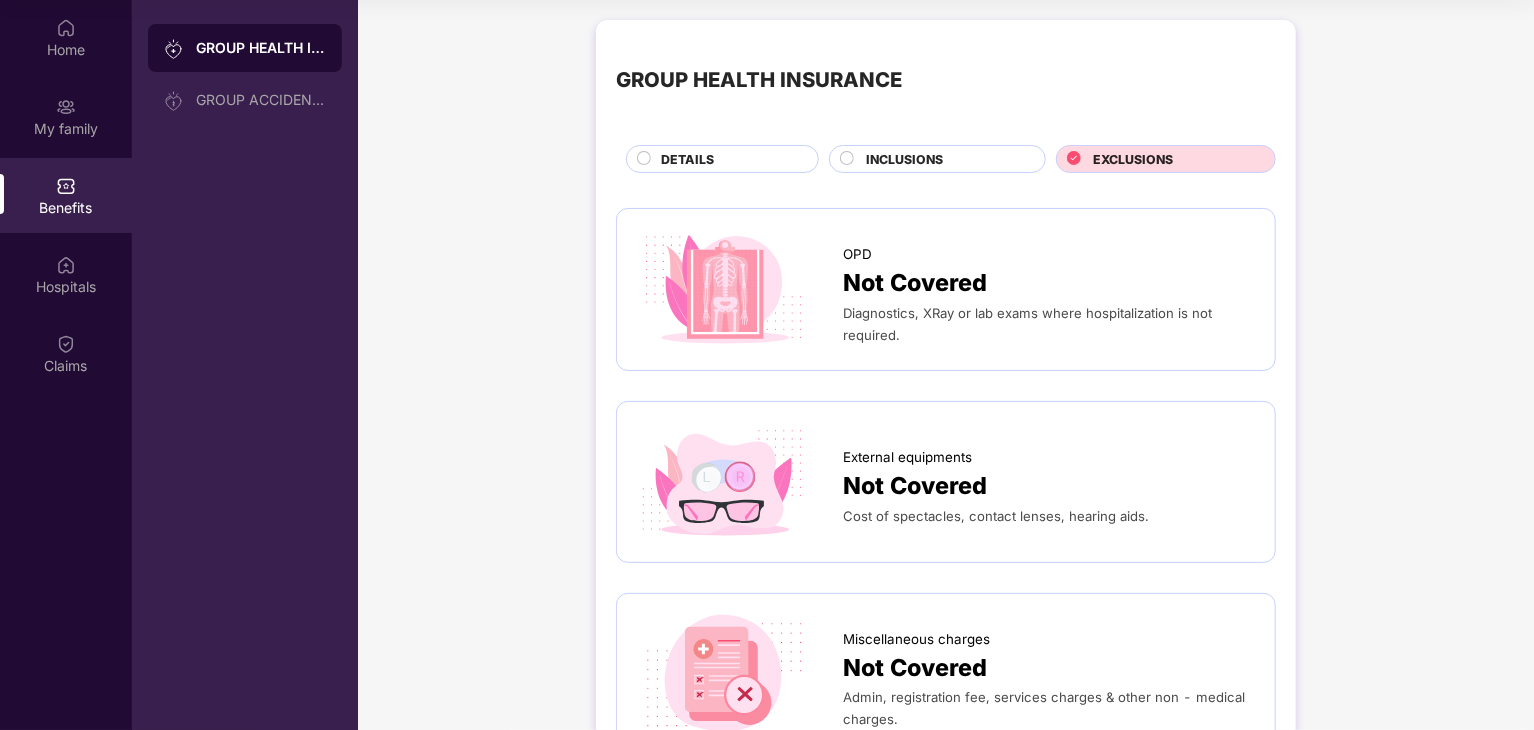 click on "DETAILS" at bounding box center [729, 161] 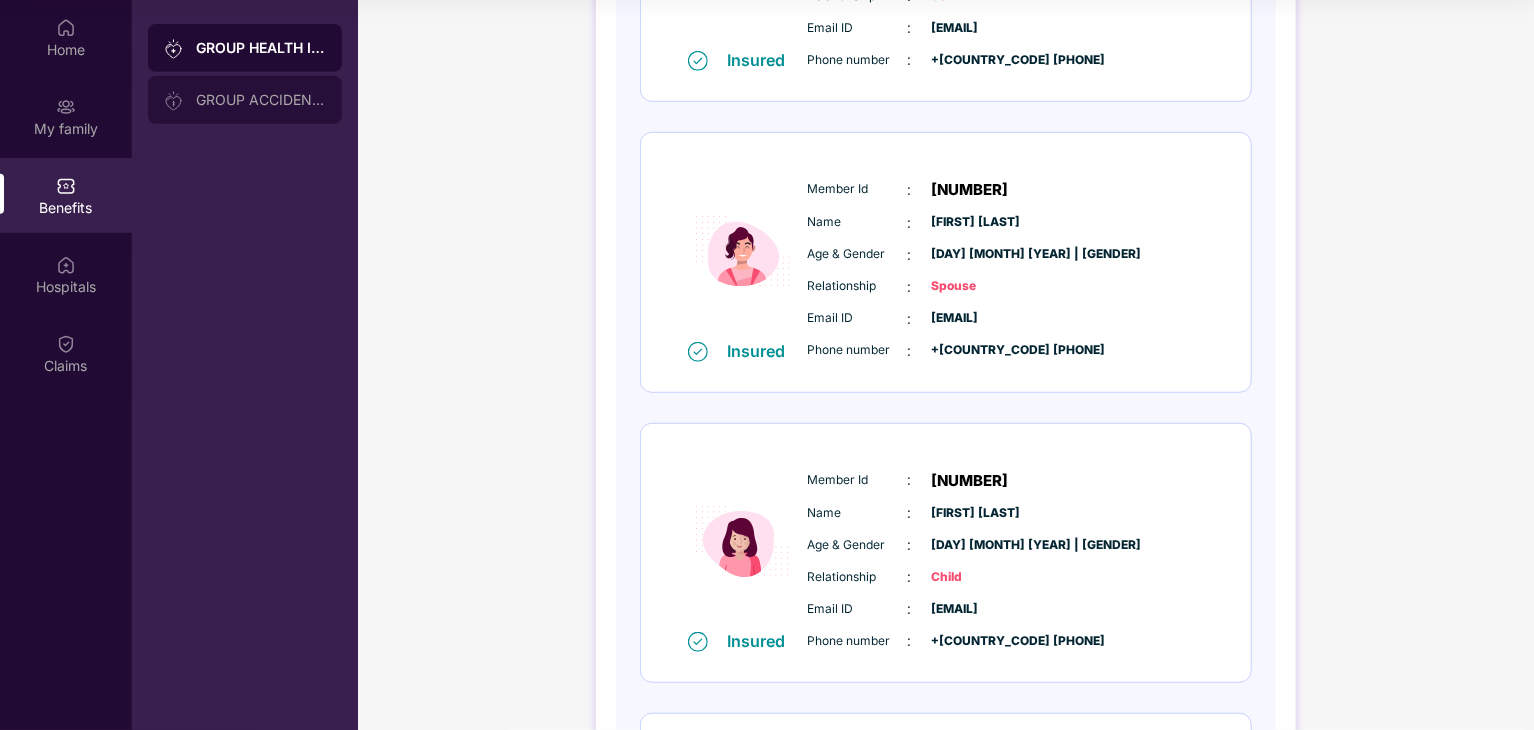 scroll, scrollTop: 500, scrollLeft: 0, axis: vertical 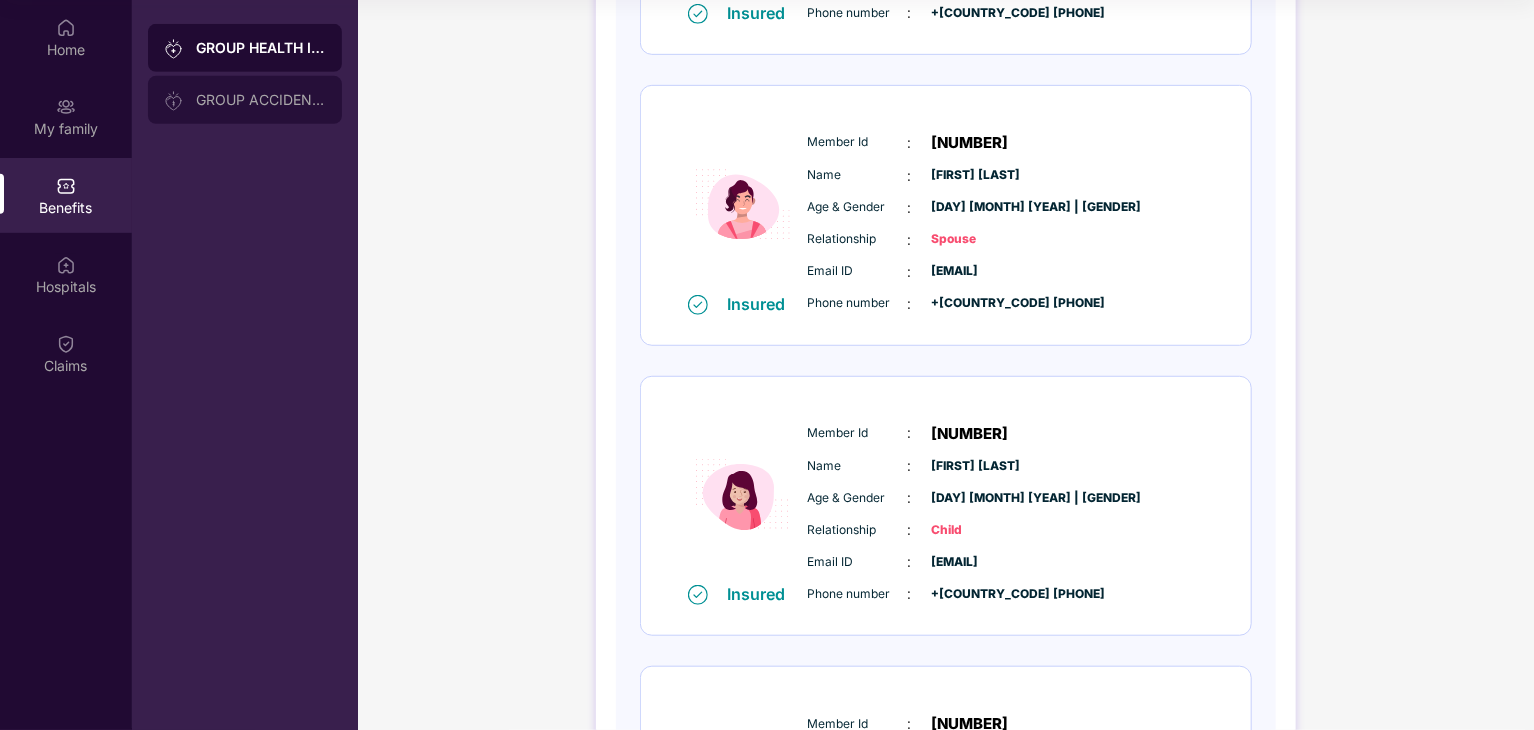 click on "GROUP ACCIDENTAL INSURANCE" at bounding box center [261, 100] 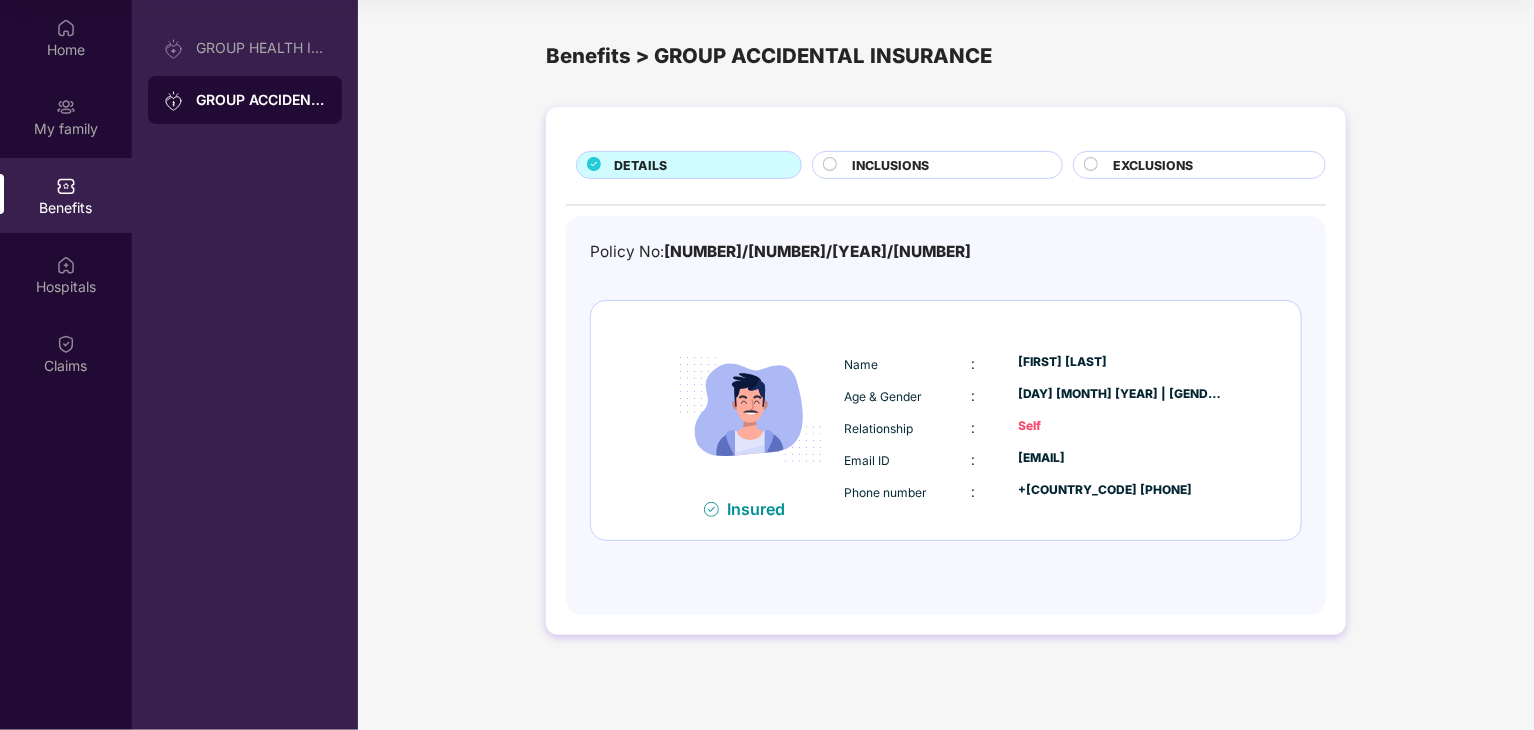 click at bounding box center [66, 186] 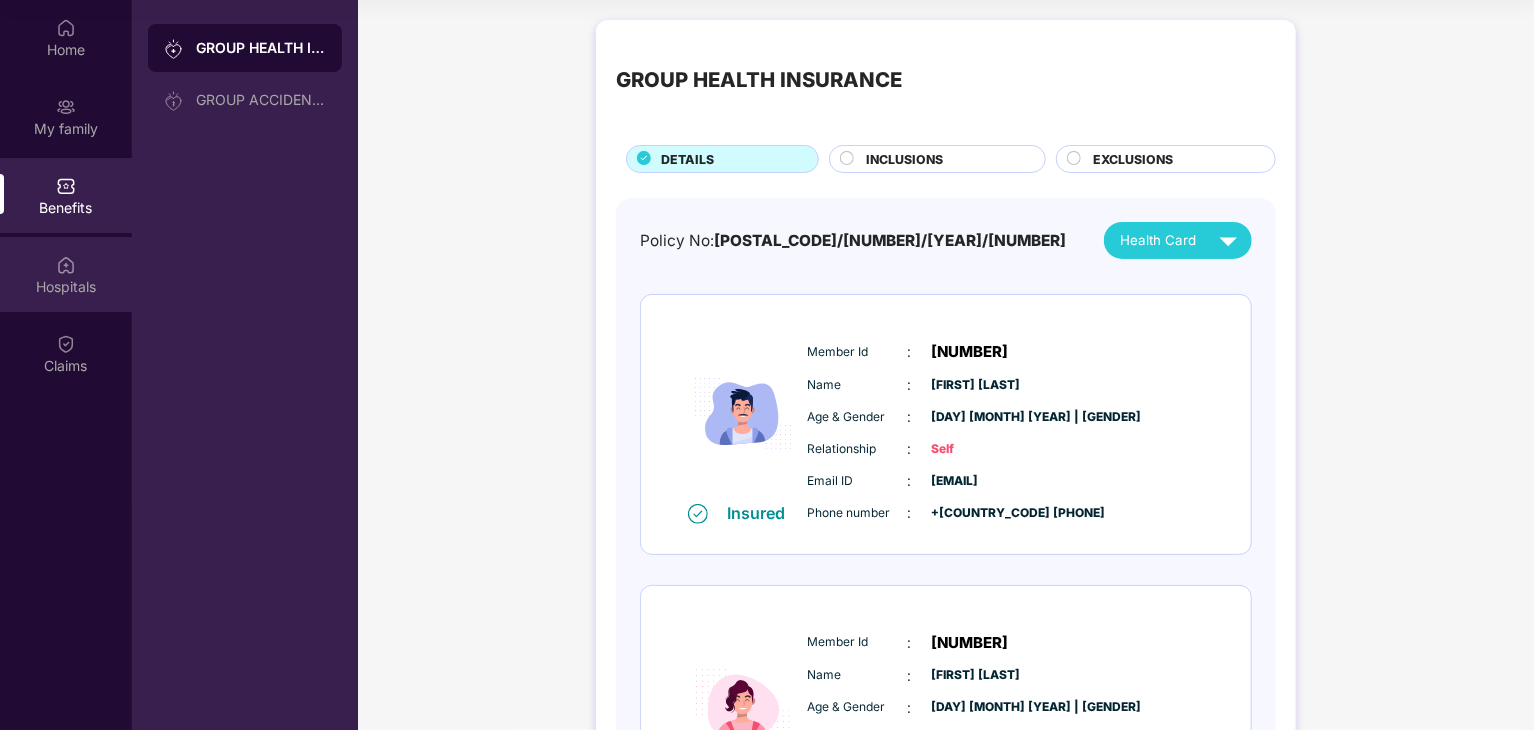 click at bounding box center (66, 265) 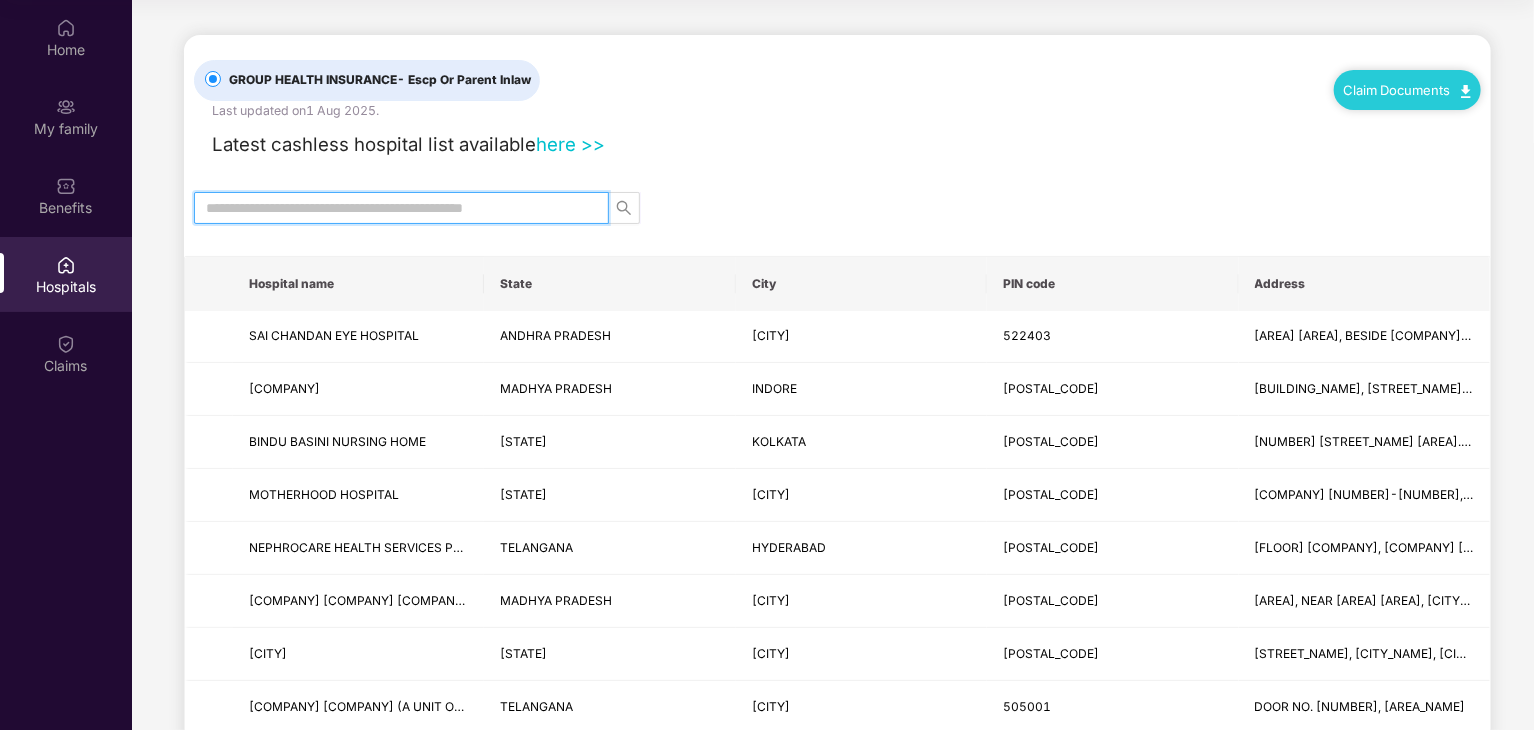 click at bounding box center [393, 208] 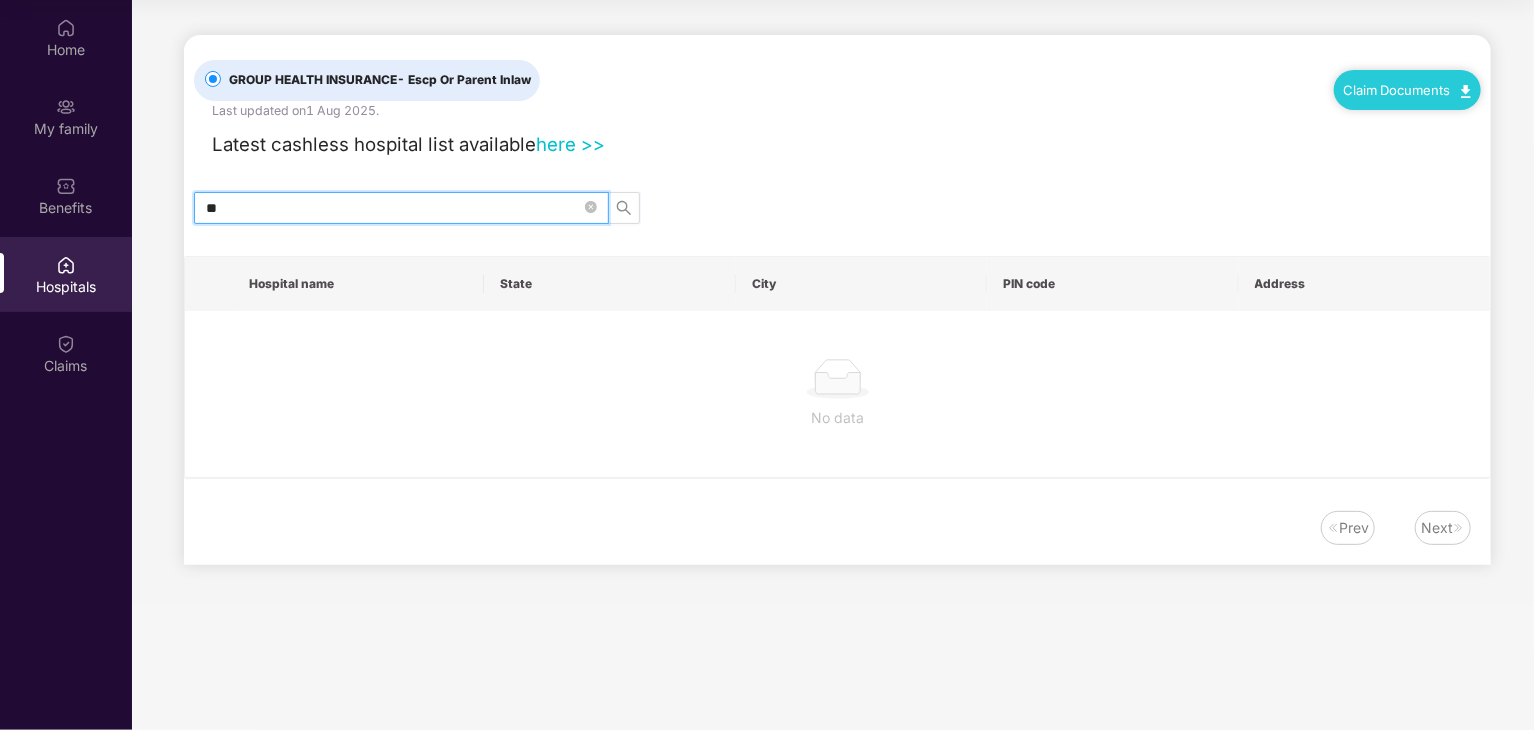 type on "*" 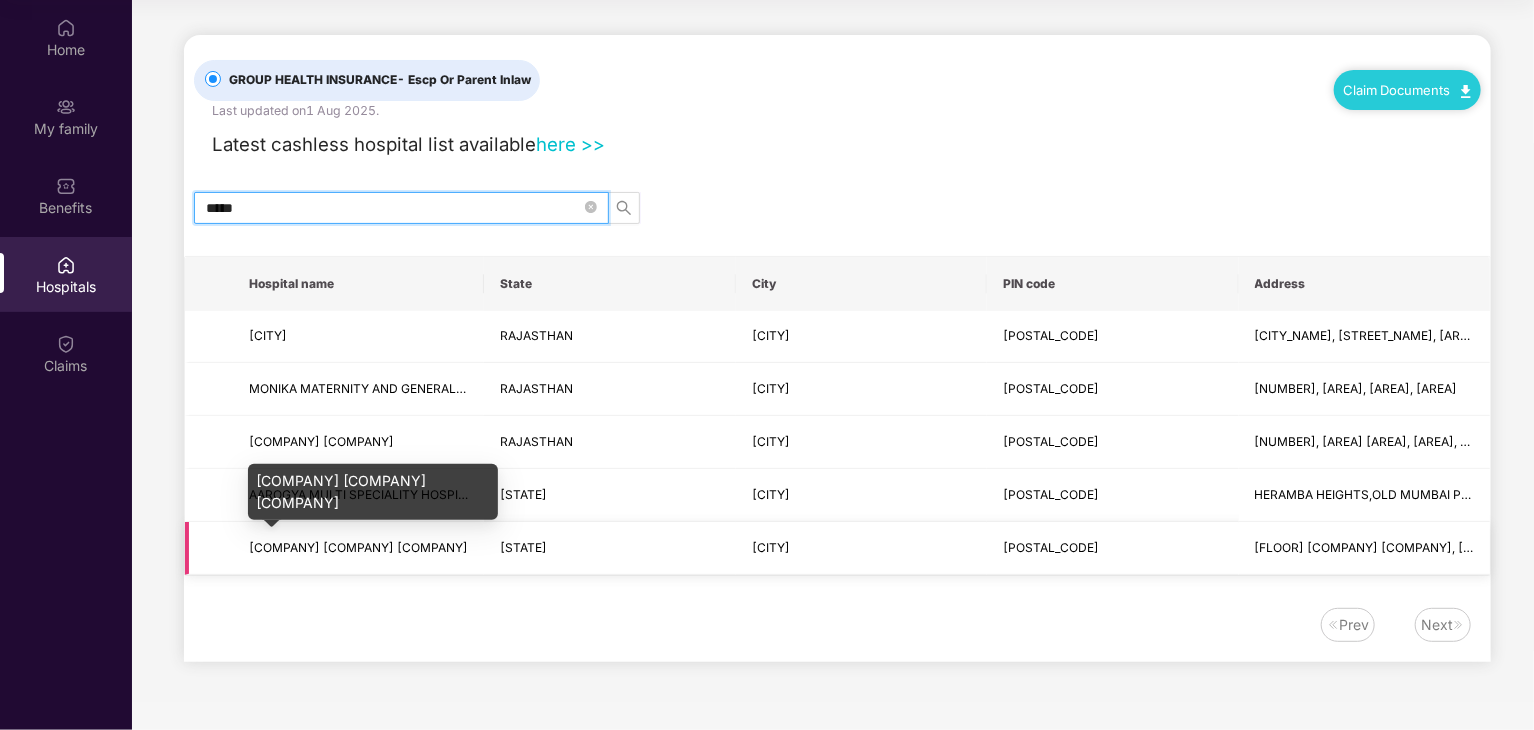 click on "[COMPANY] [COMPANY] [COMPANY]" at bounding box center (358, 547) 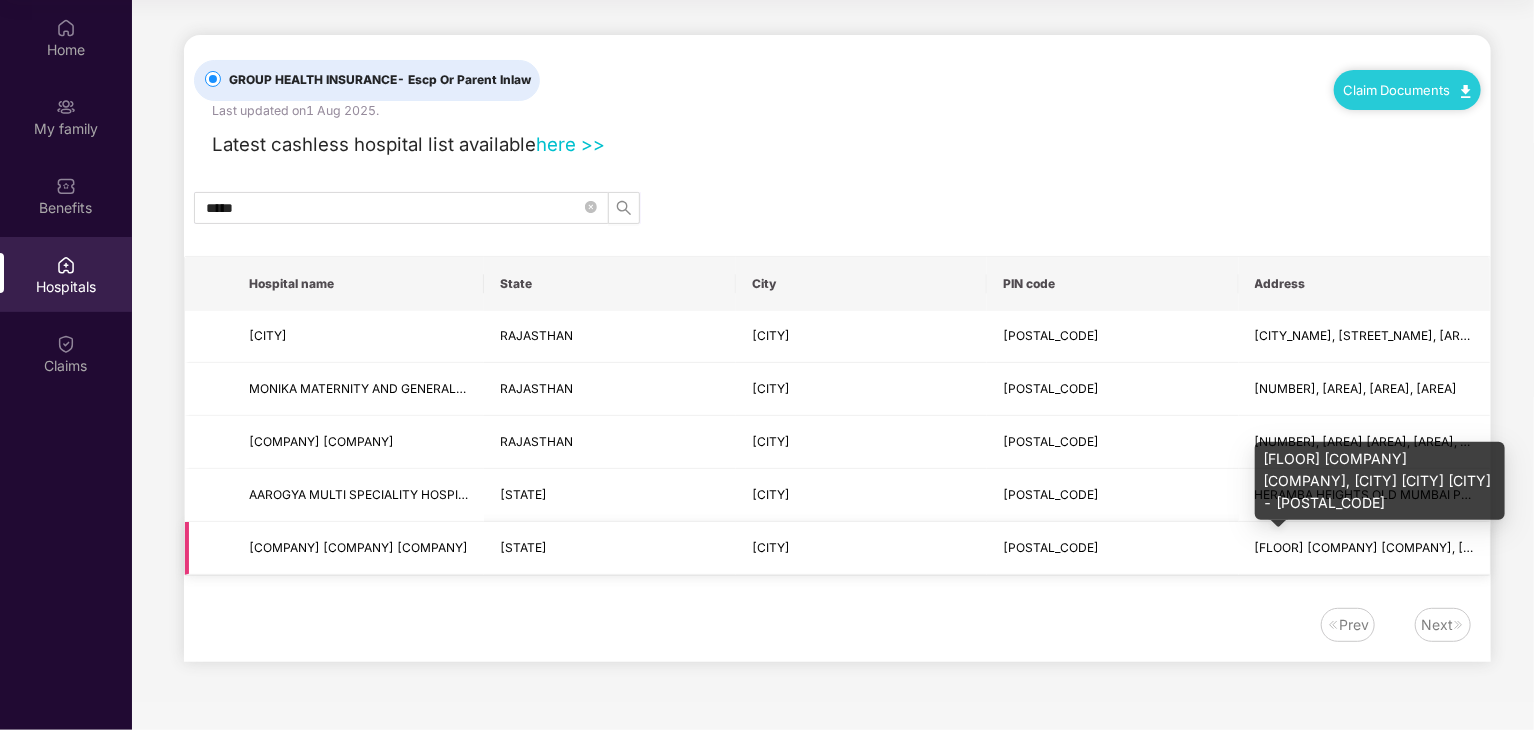 click on "[FLOOR] [COMPANY] [COMPANY], [CITY] [CITY] [CITY] - [POSTAL_CODE]" at bounding box center [1472, 547] 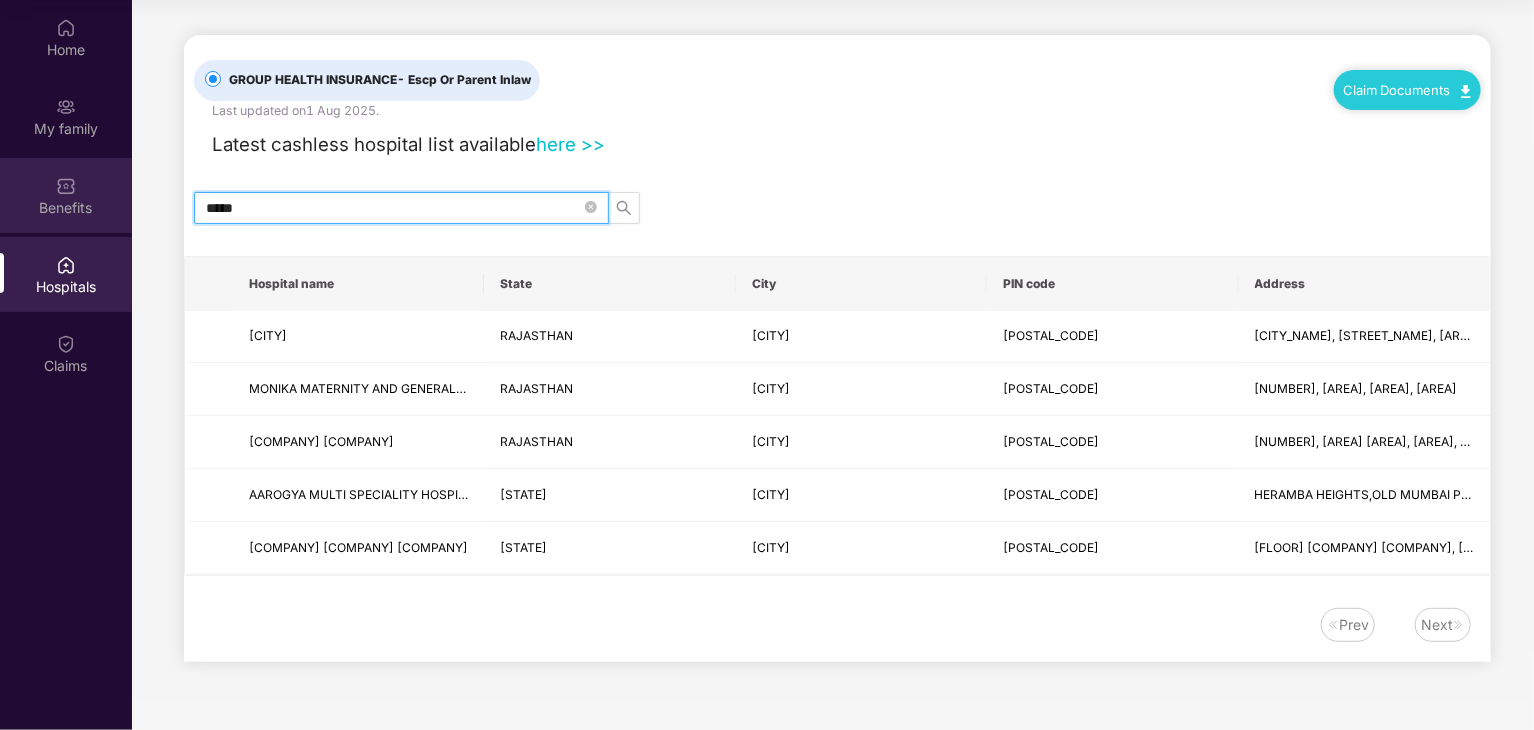 drag, startPoint x: 339, startPoint y: 203, endPoint x: 0, endPoint y: 202, distance: 339.00146 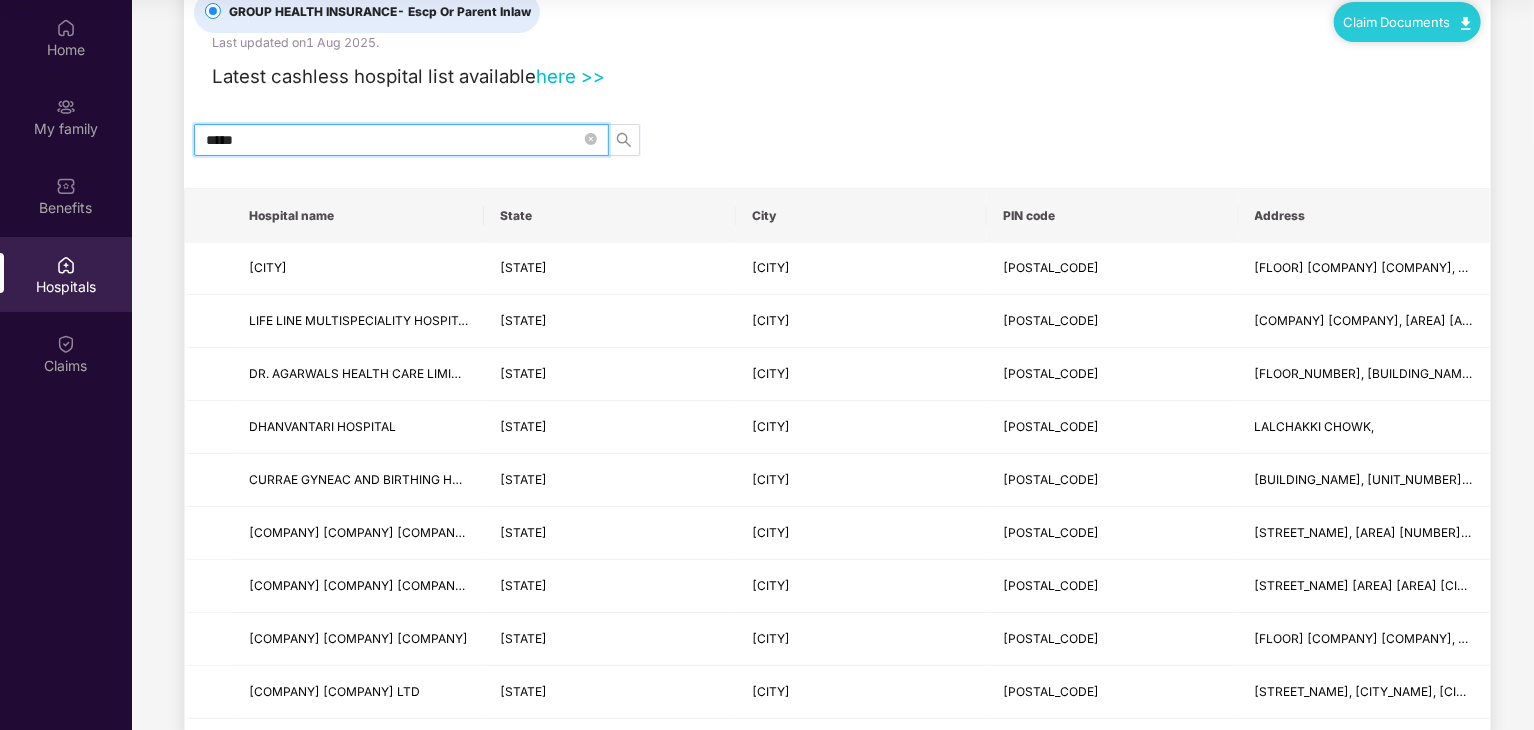 scroll, scrollTop: 0, scrollLeft: 0, axis: both 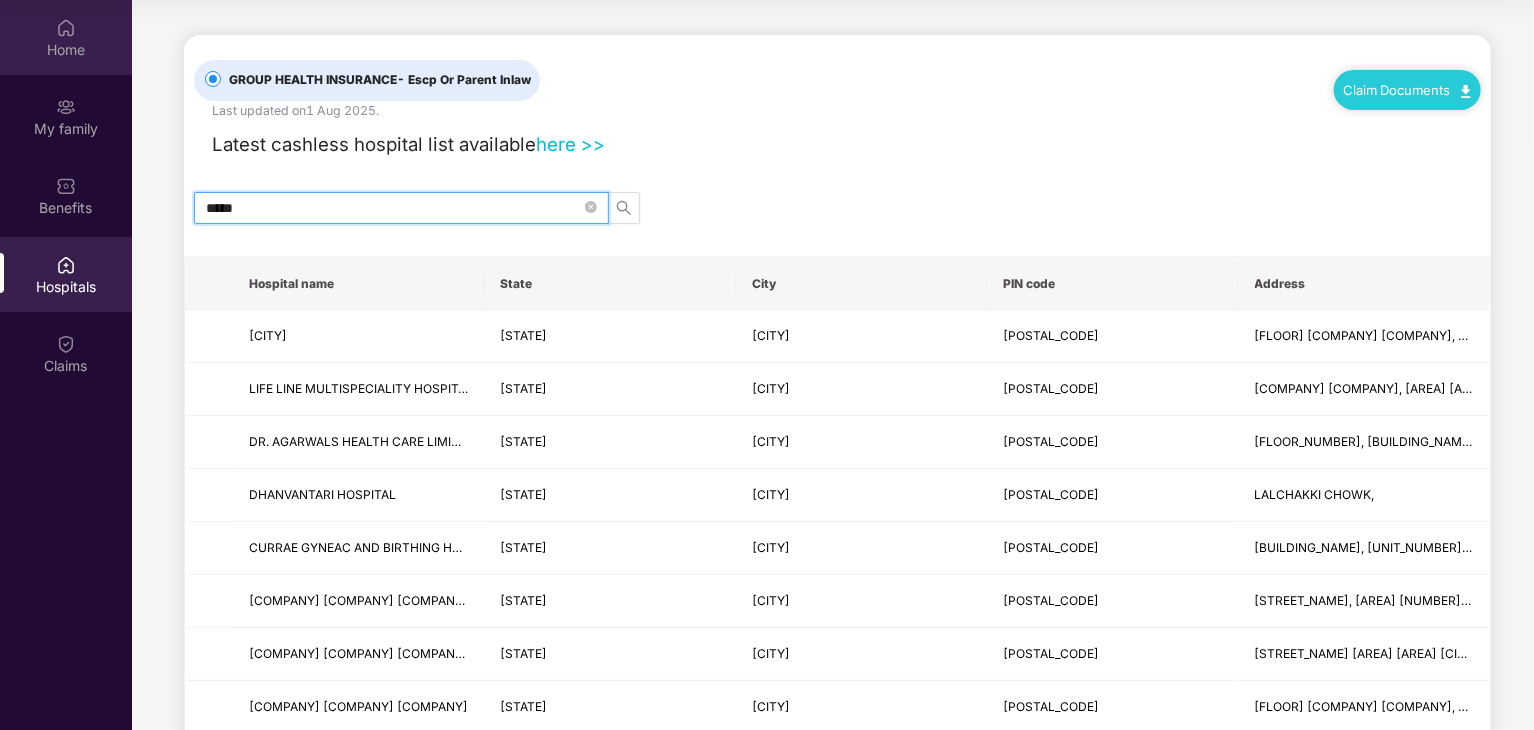 type on "*****" 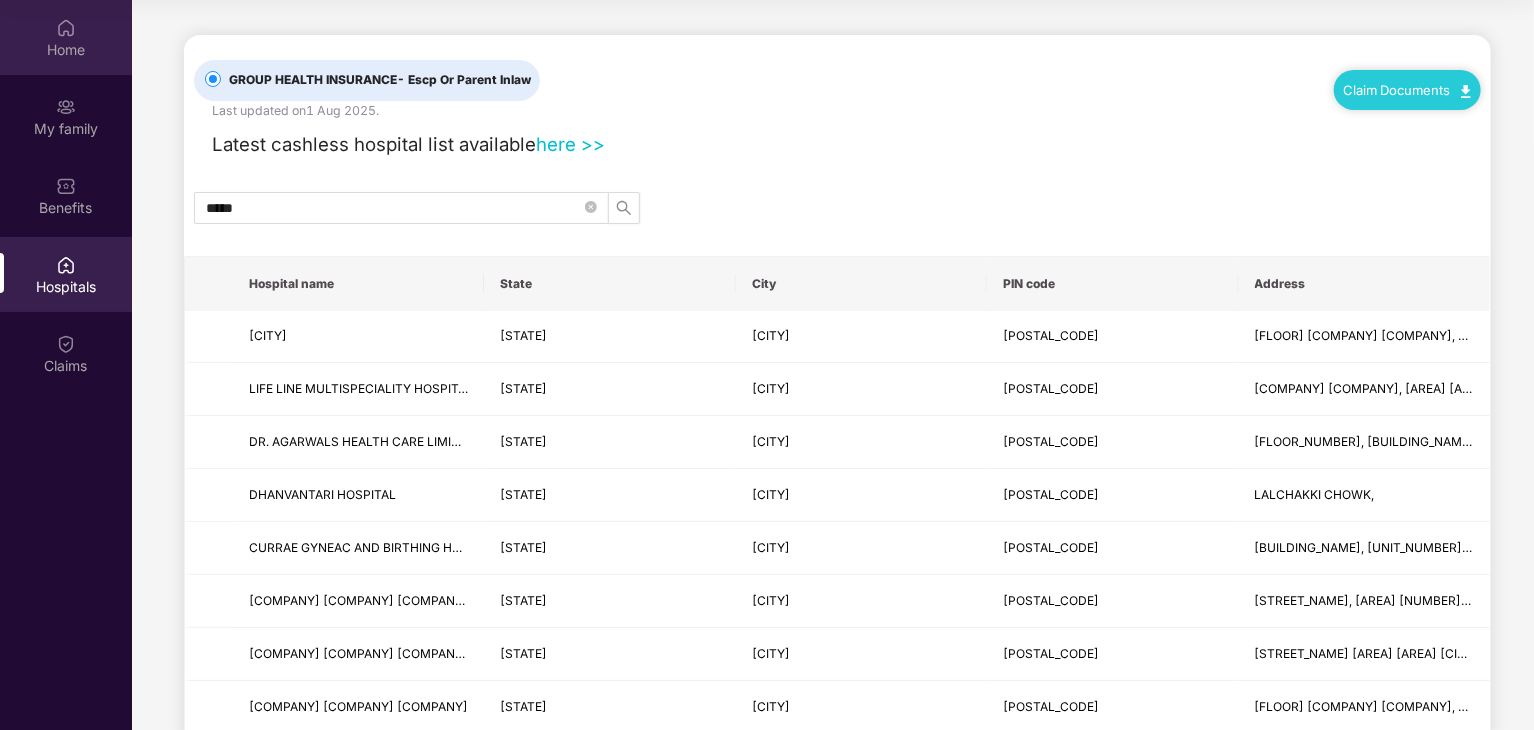 click on "Home" at bounding box center [66, 37] 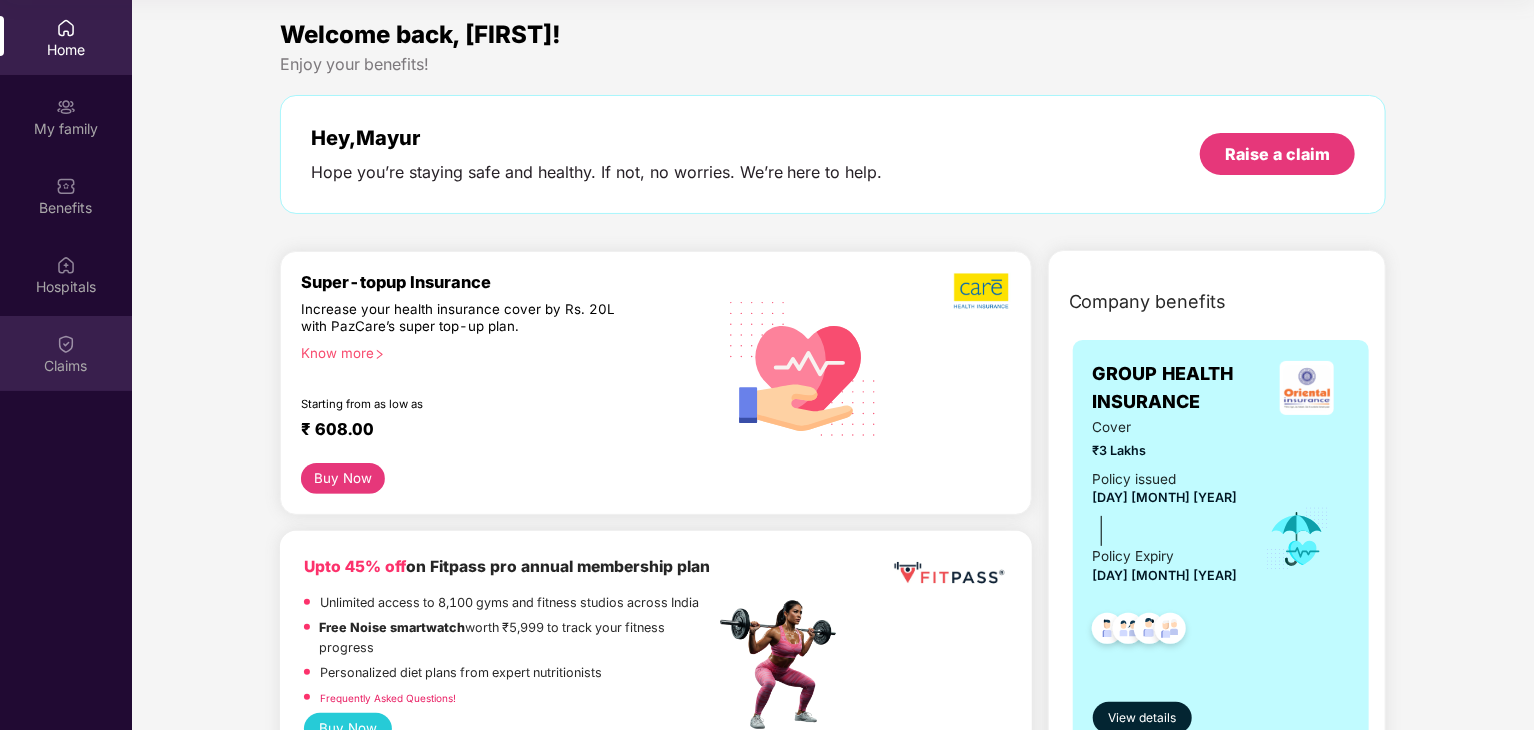 click at bounding box center (66, 344) 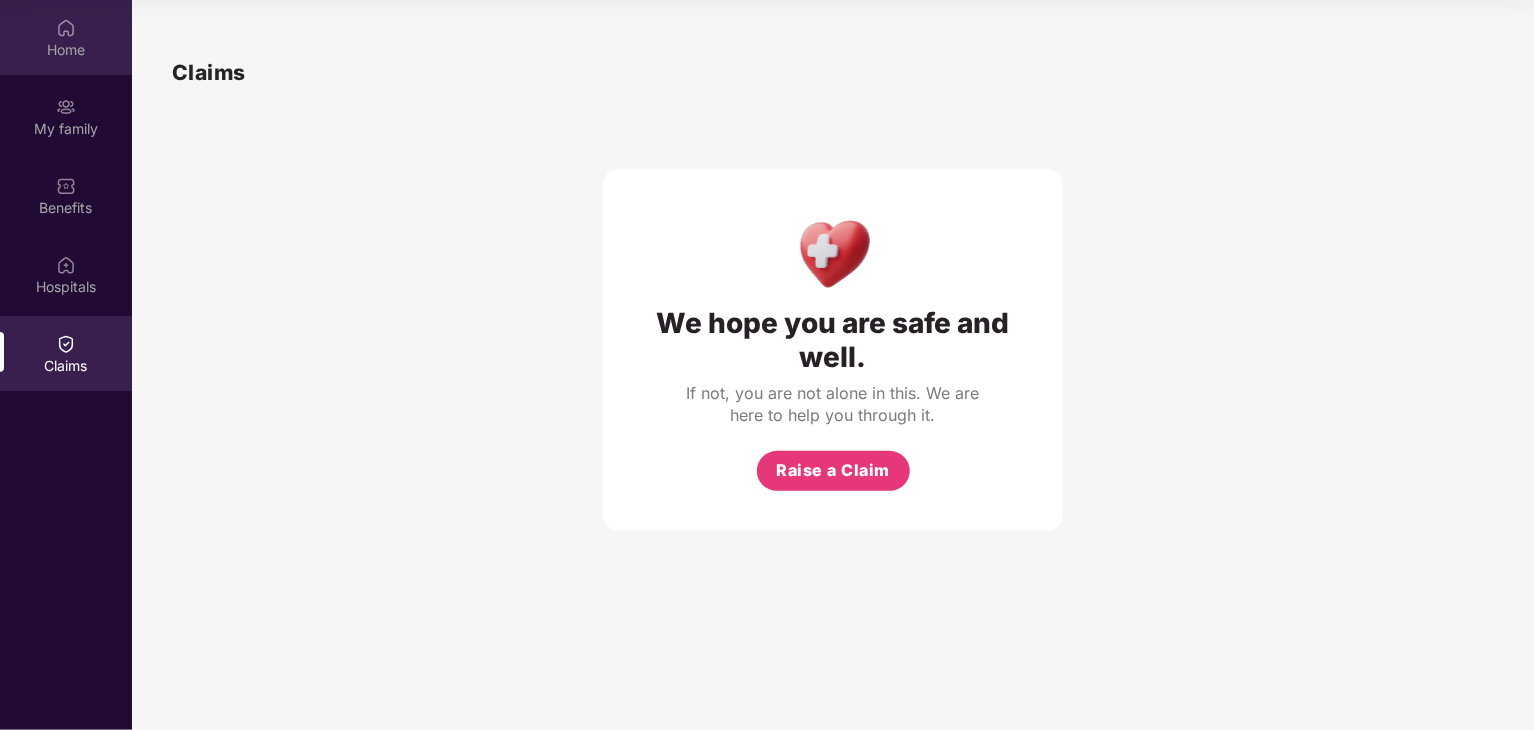 click on "Home" at bounding box center [66, 50] 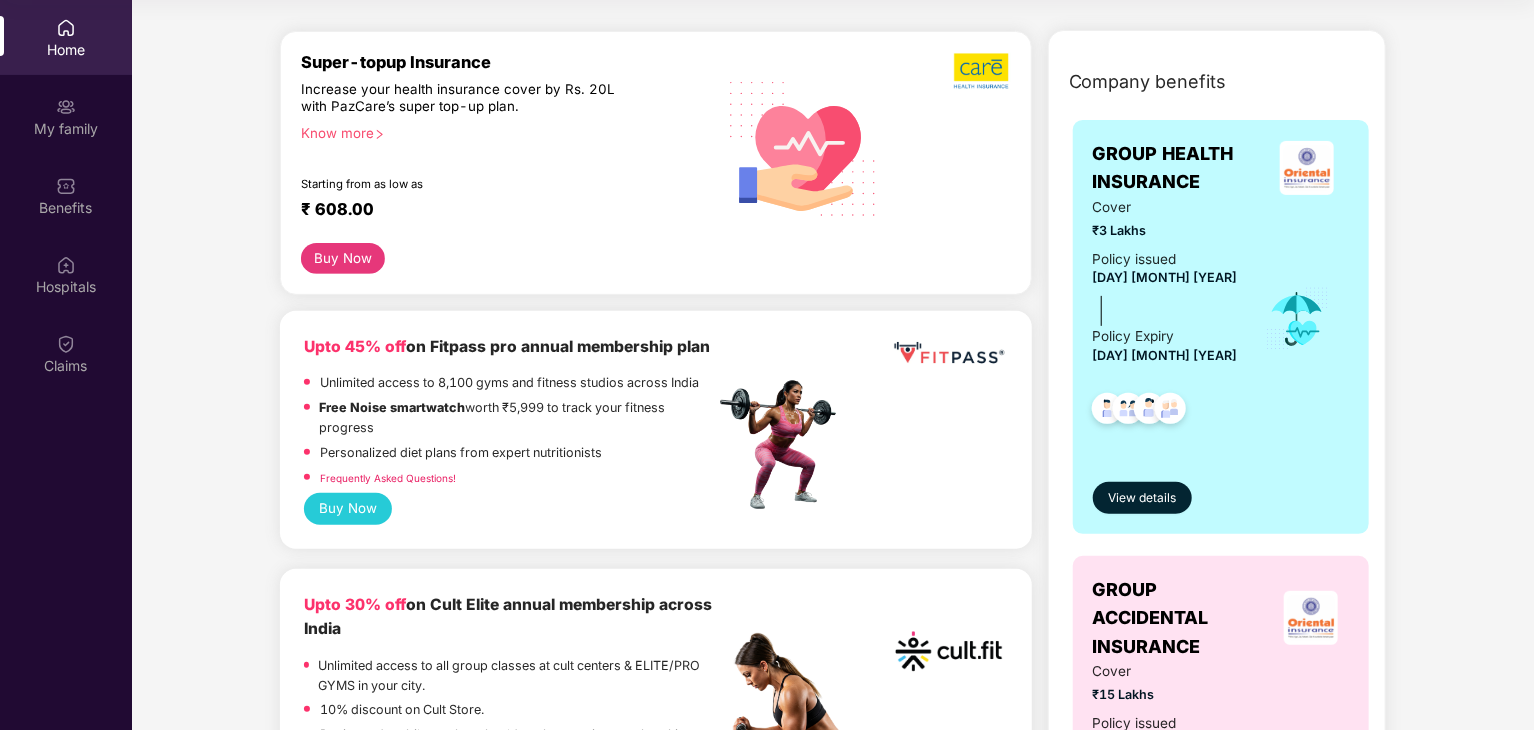 scroll, scrollTop: 0, scrollLeft: 0, axis: both 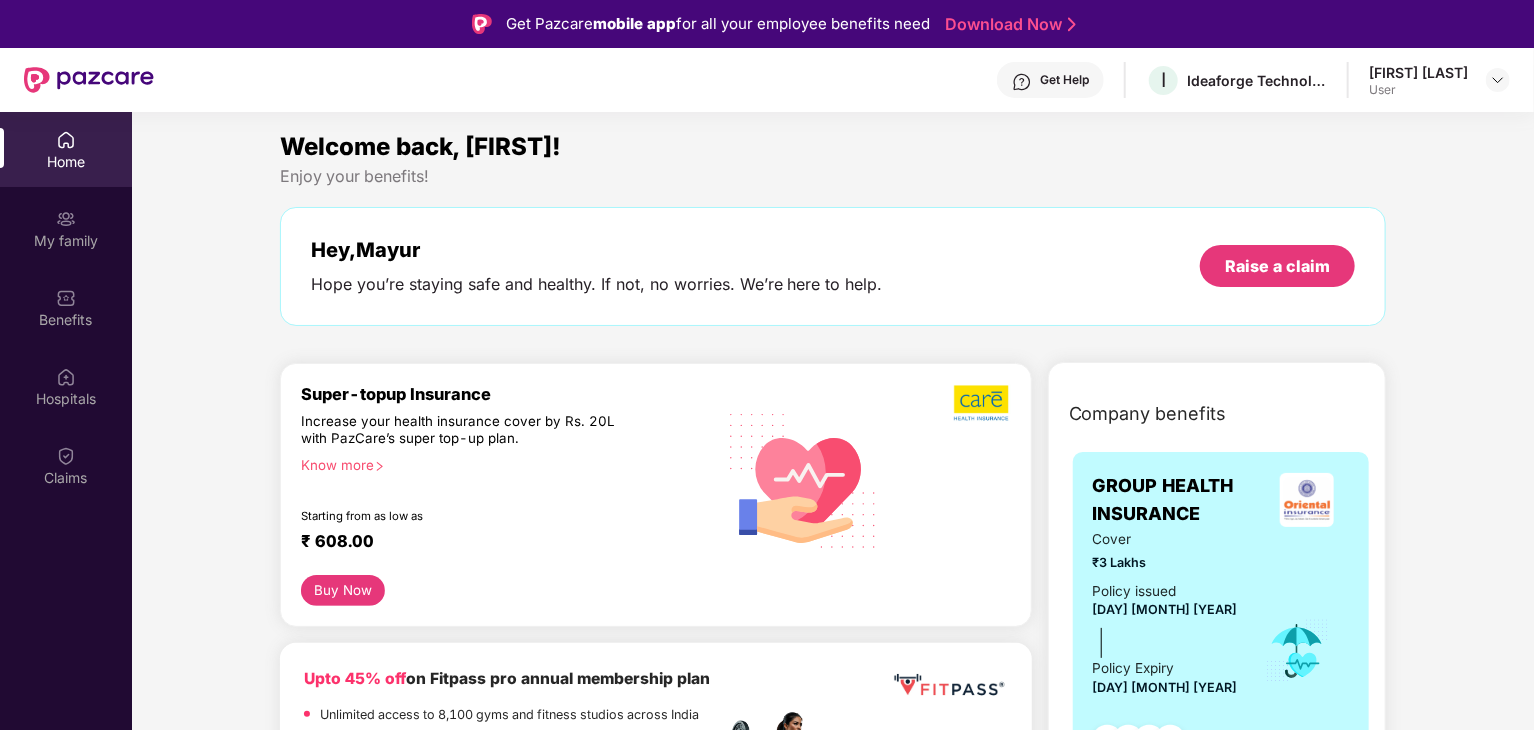 click on "Get Help I Ideaforge Technology Ltd [PERSON_NAME] User" at bounding box center [767, 80] 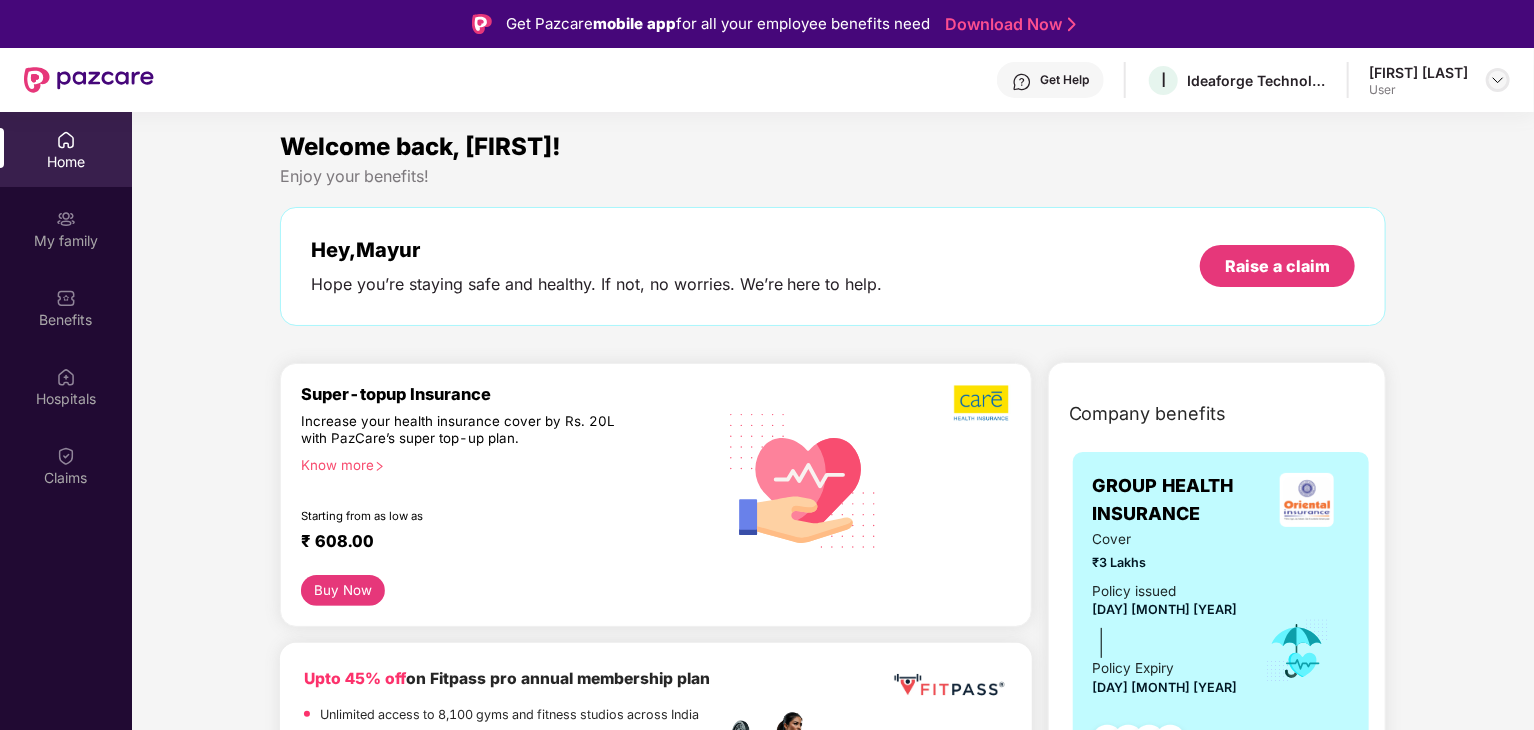 click at bounding box center [1498, 80] 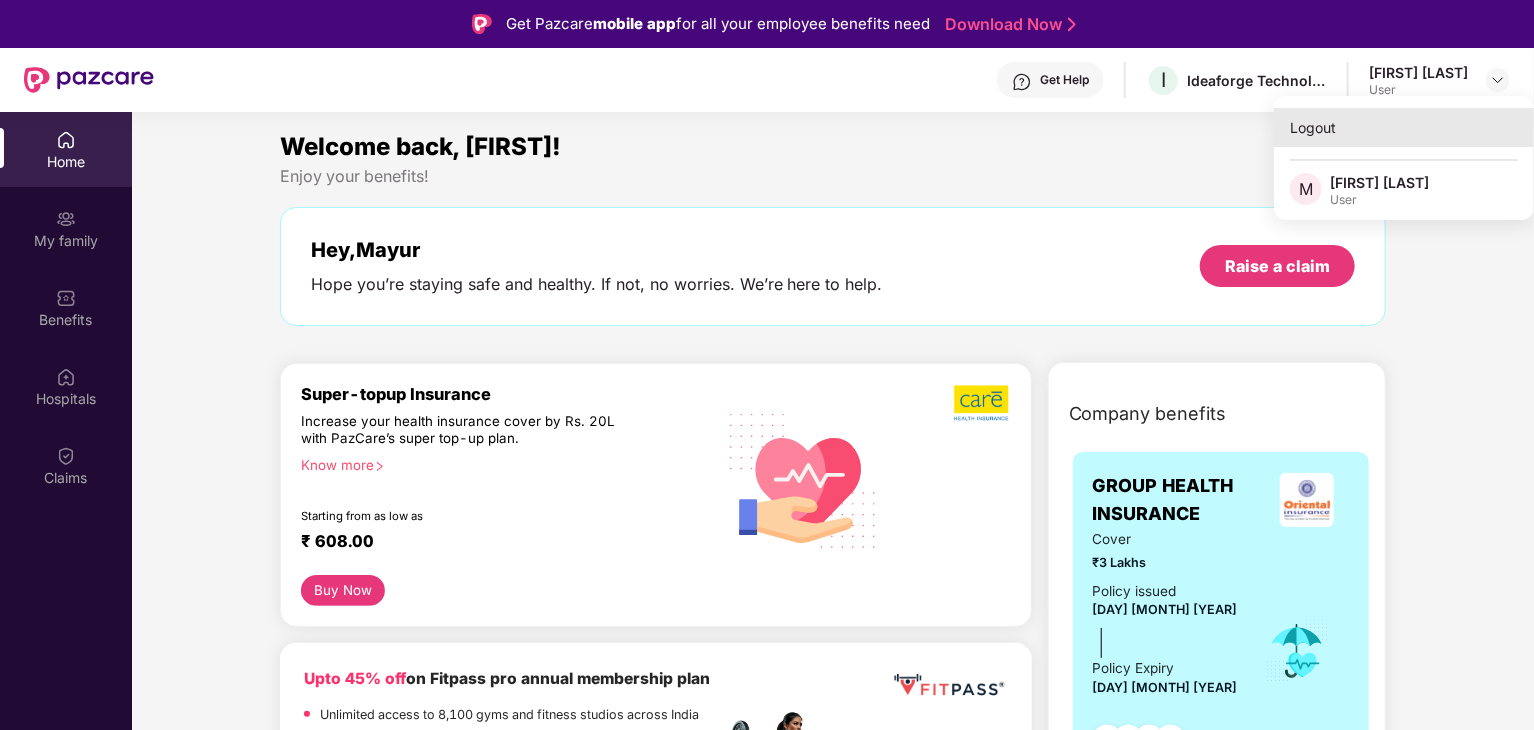 click on "Logout" at bounding box center (1404, 127) 